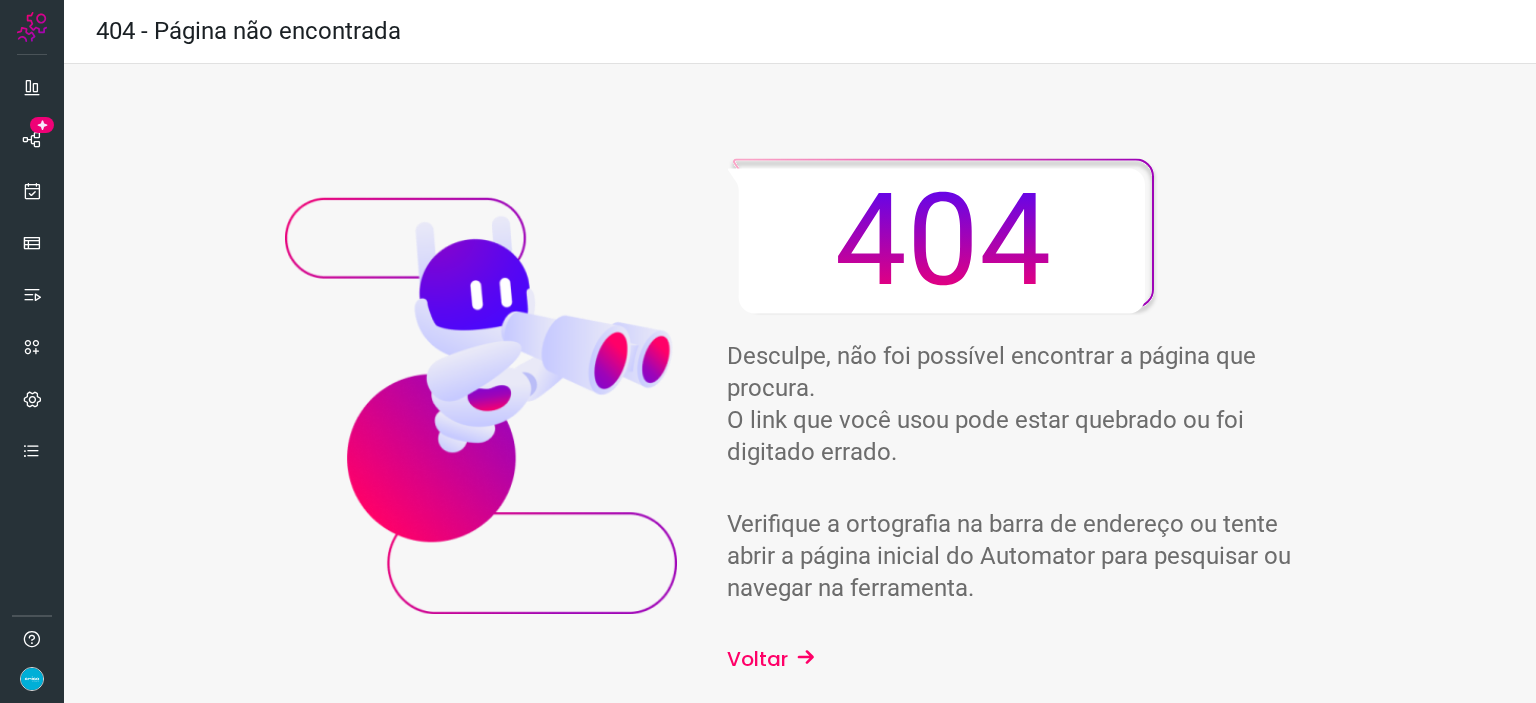 scroll, scrollTop: 0, scrollLeft: 0, axis: both 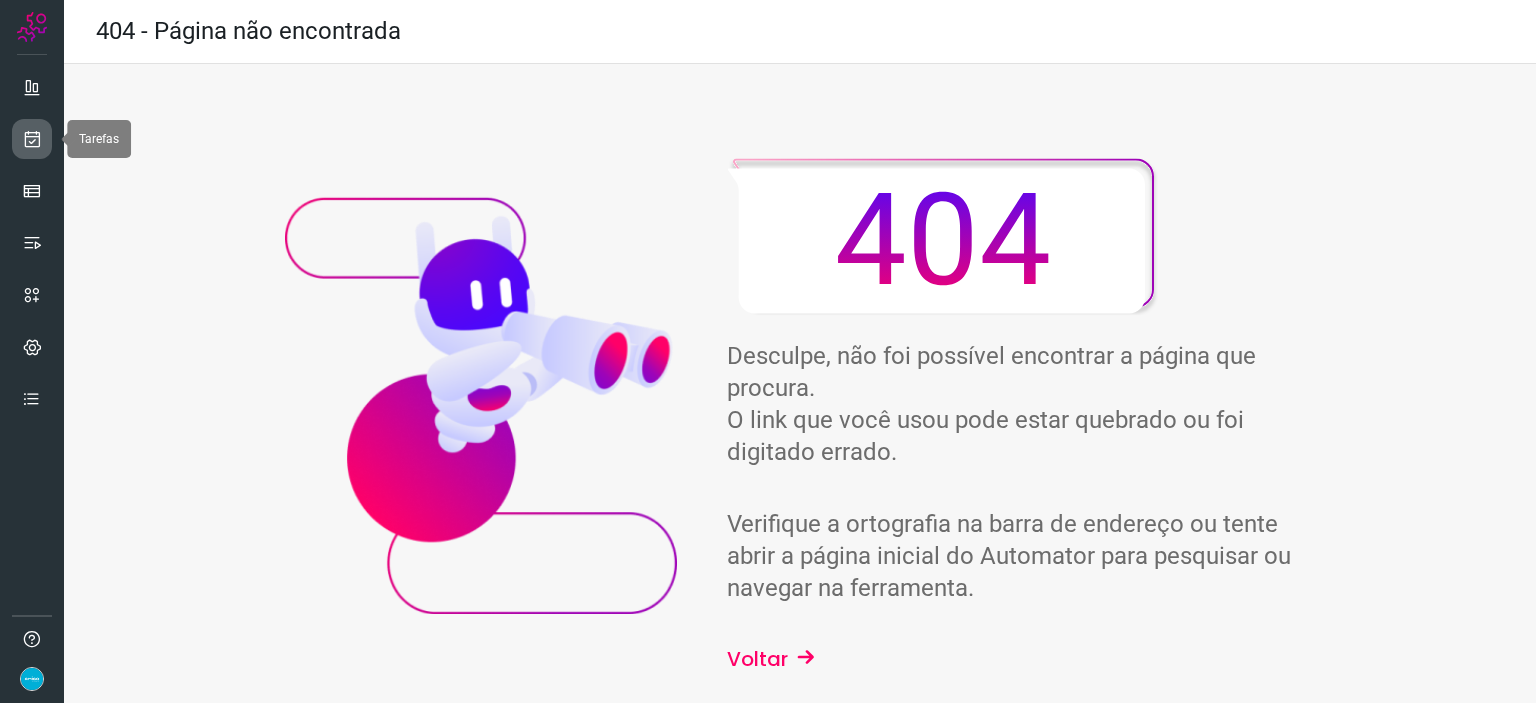 click at bounding box center [32, 139] 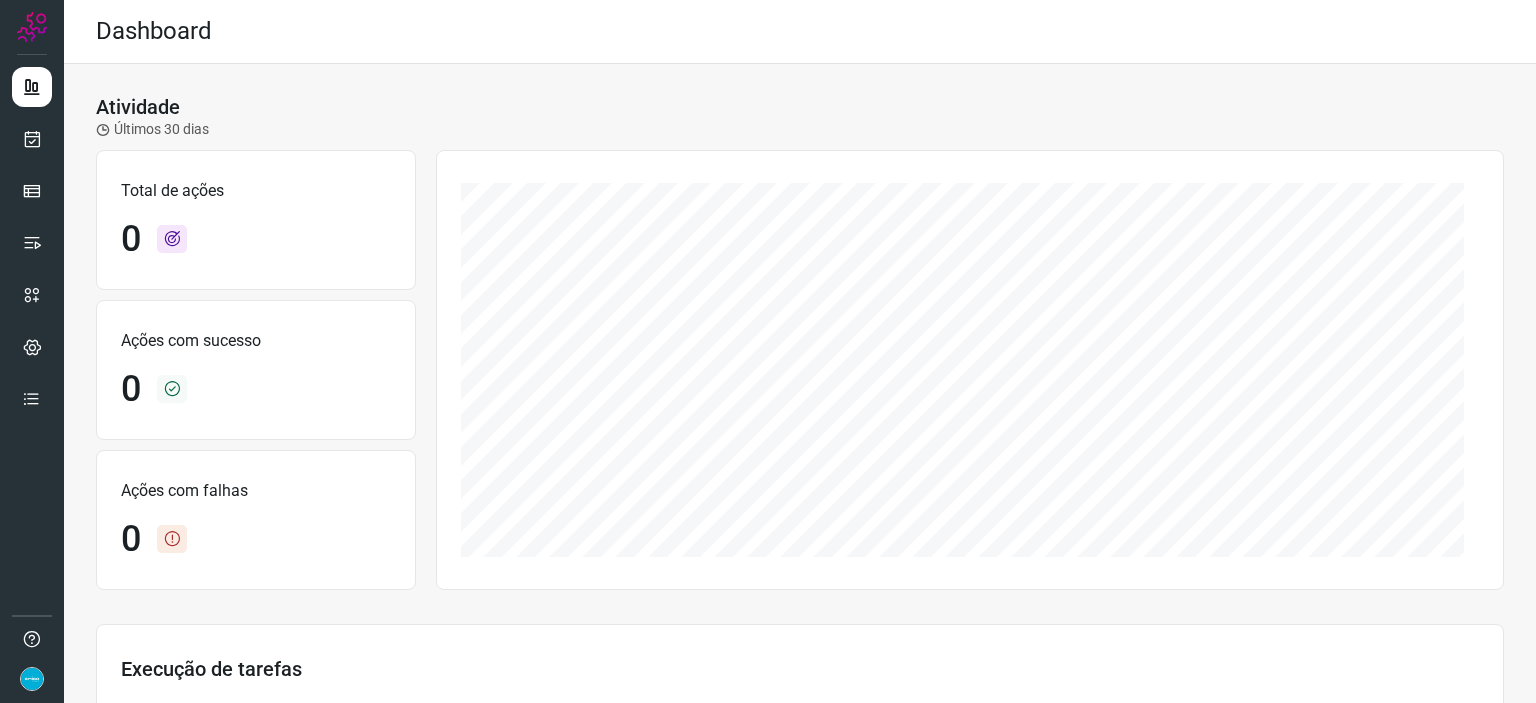 scroll, scrollTop: 0, scrollLeft: 0, axis: both 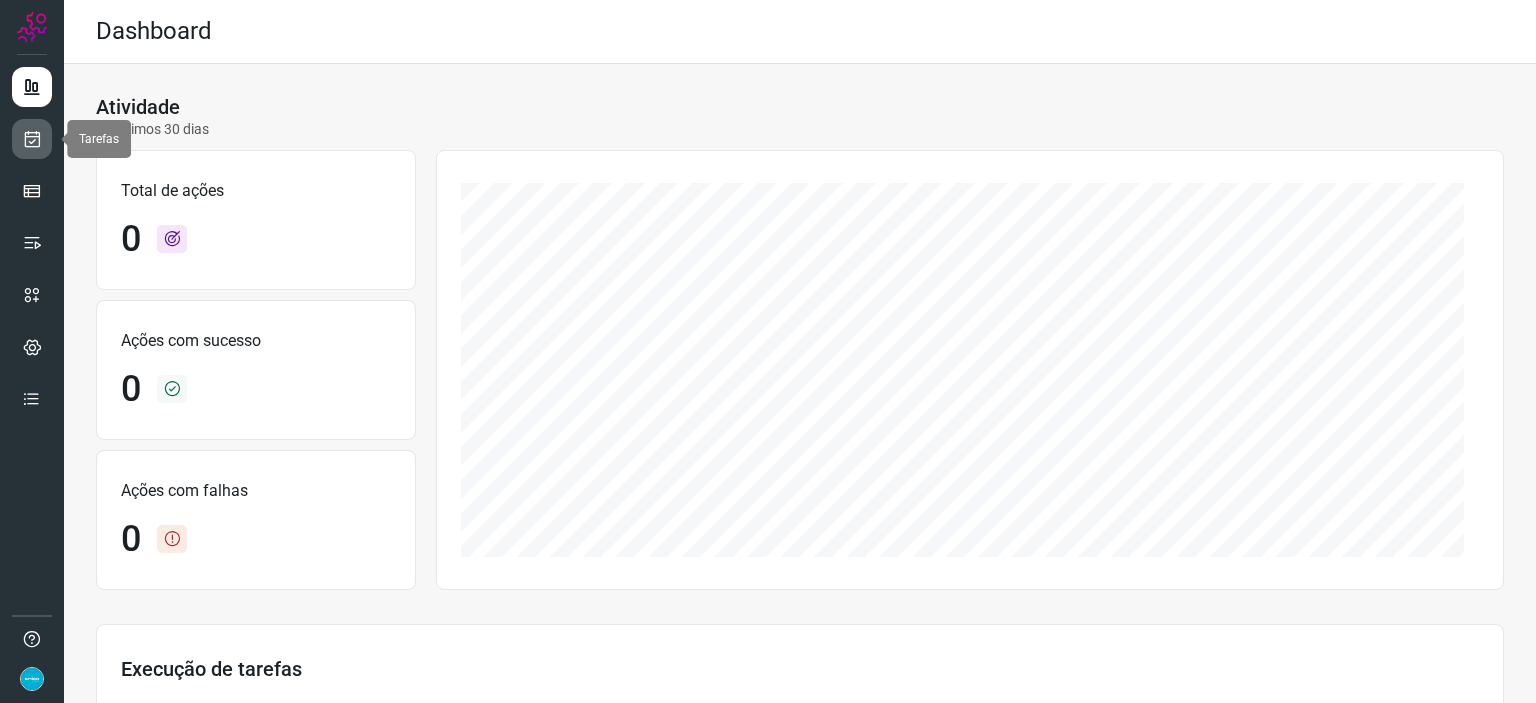click at bounding box center (32, 139) 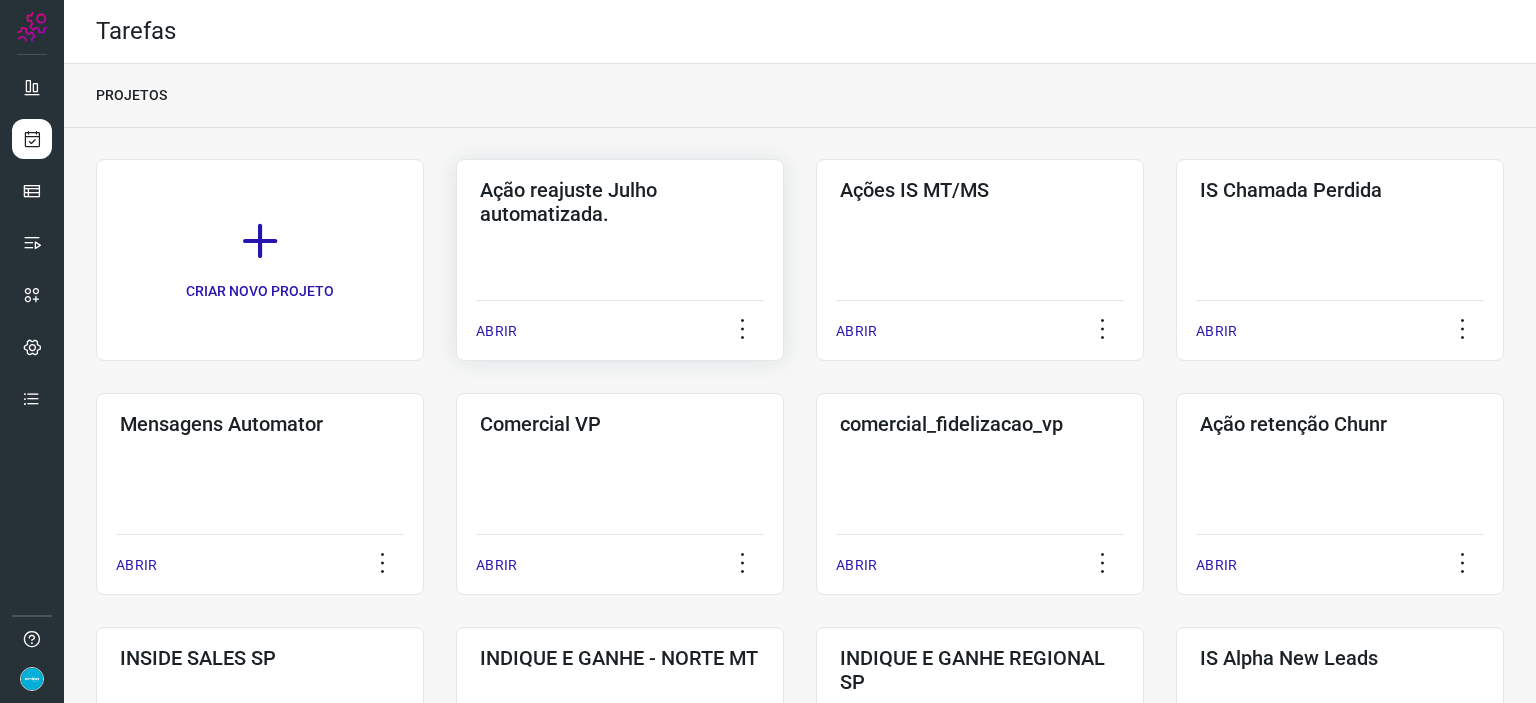click on "ABRIR" at bounding box center [496, 331] 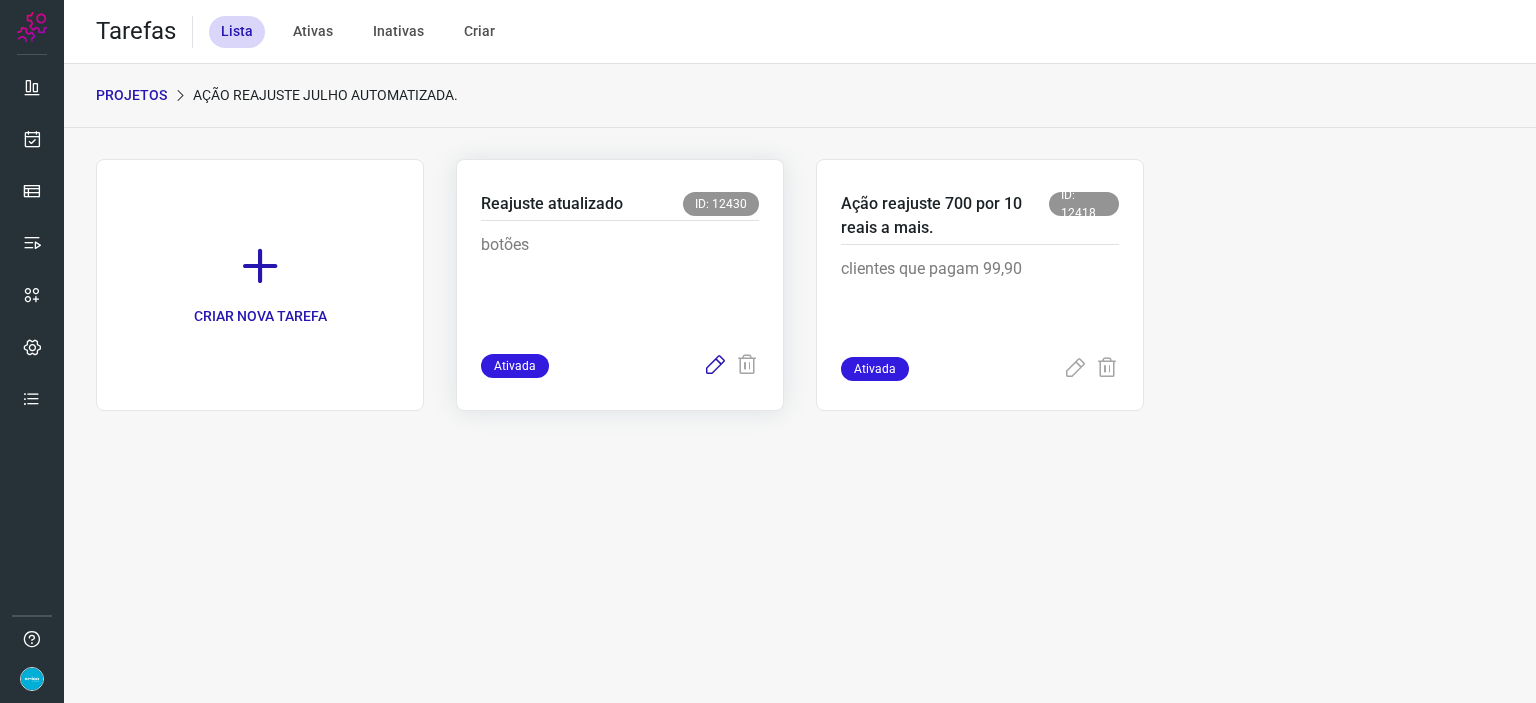 click at bounding box center (715, 366) 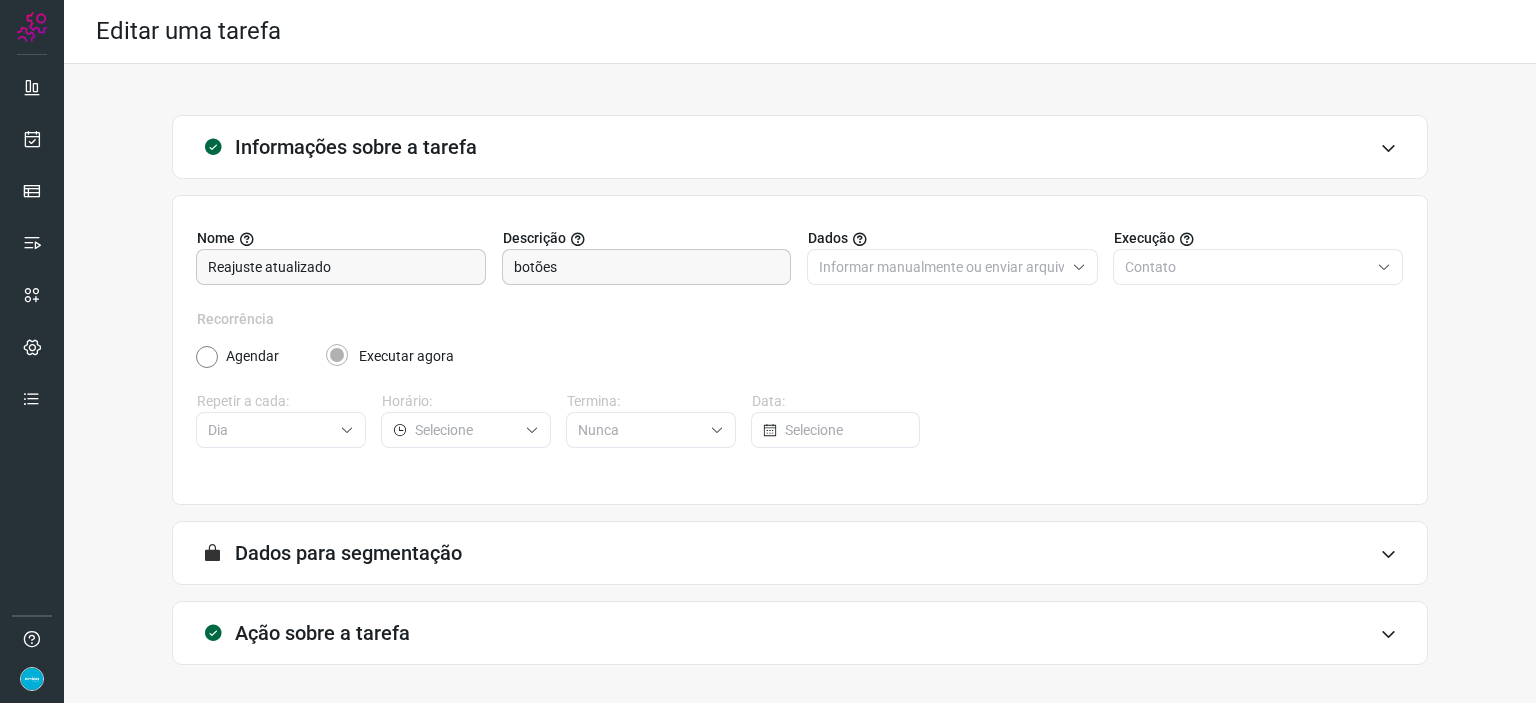 scroll, scrollTop: 77, scrollLeft: 0, axis: vertical 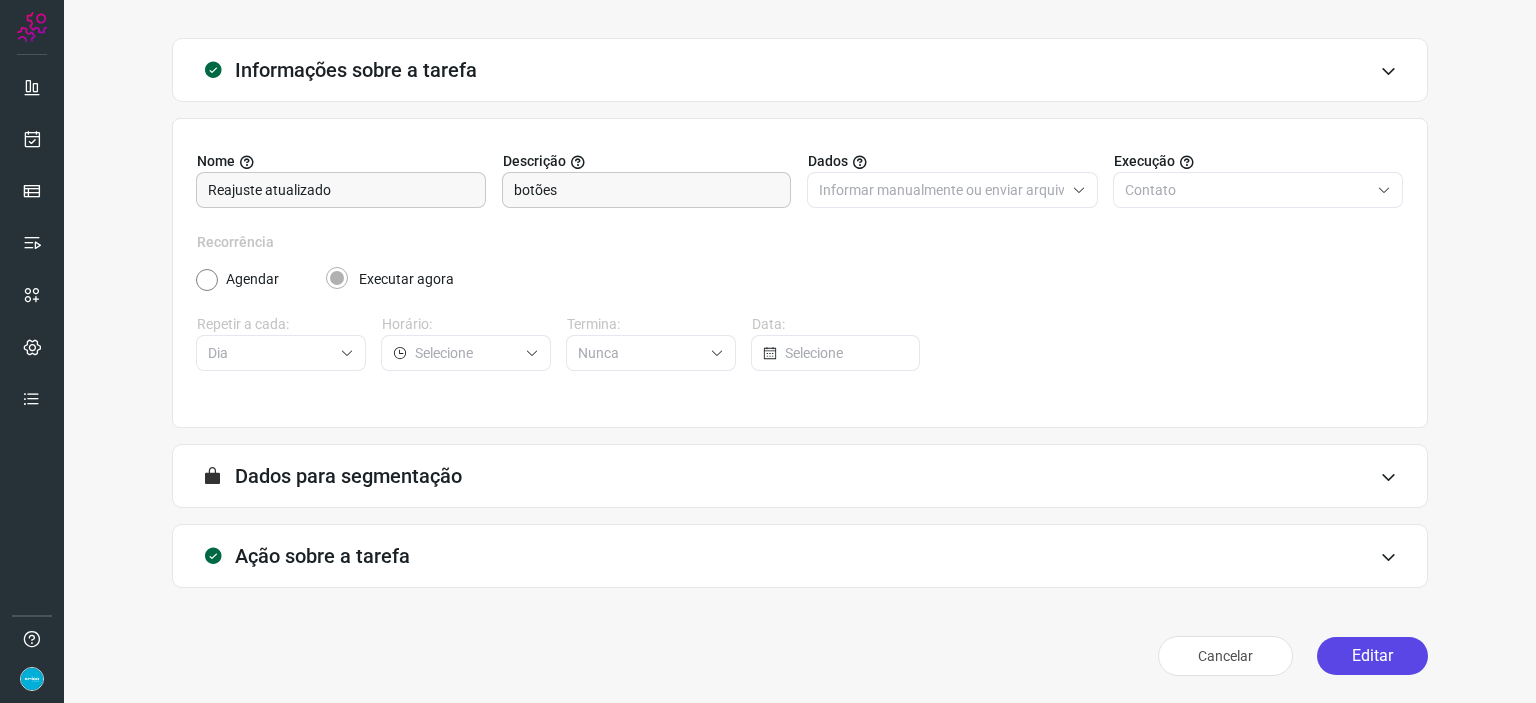 click on "Editar" at bounding box center (1372, 656) 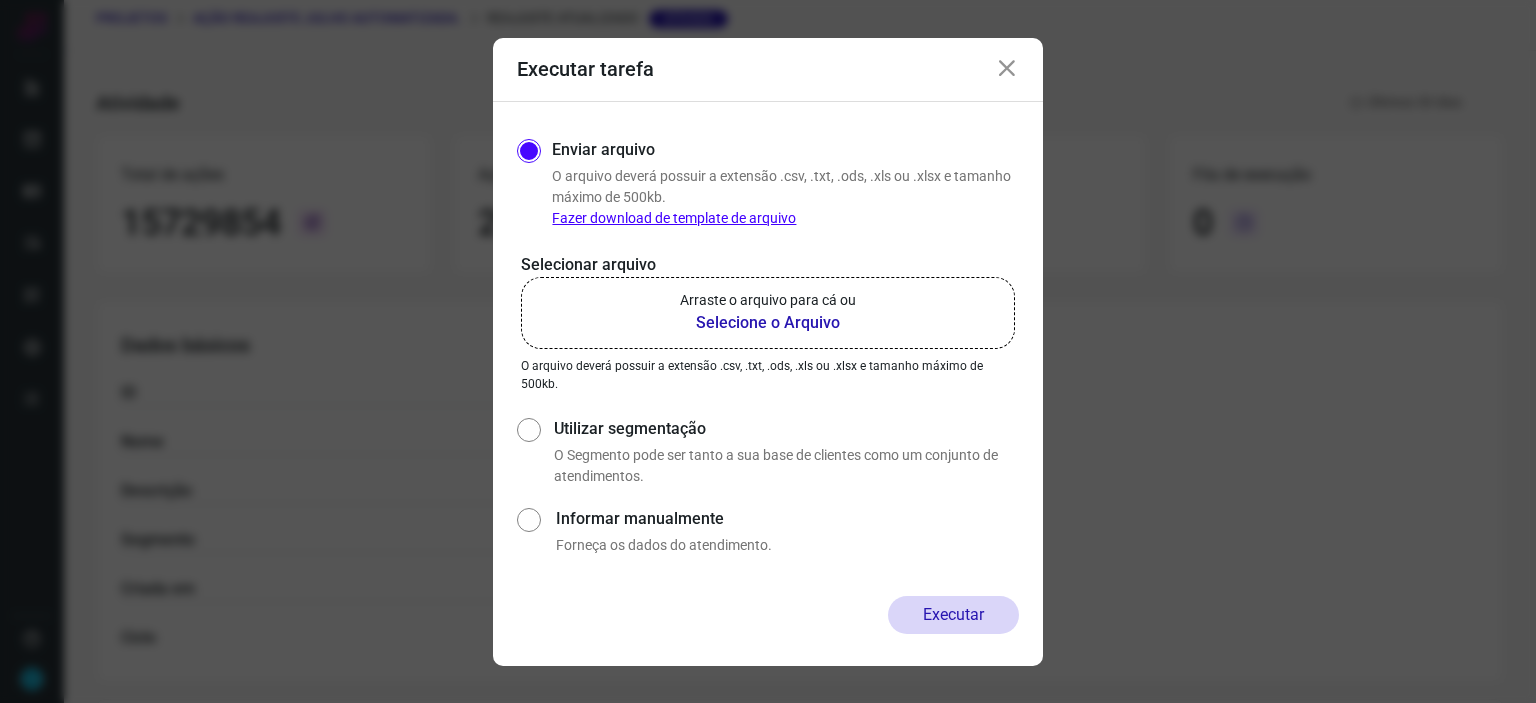 click on "Selecione o Arquivo" at bounding box center (768, 323) 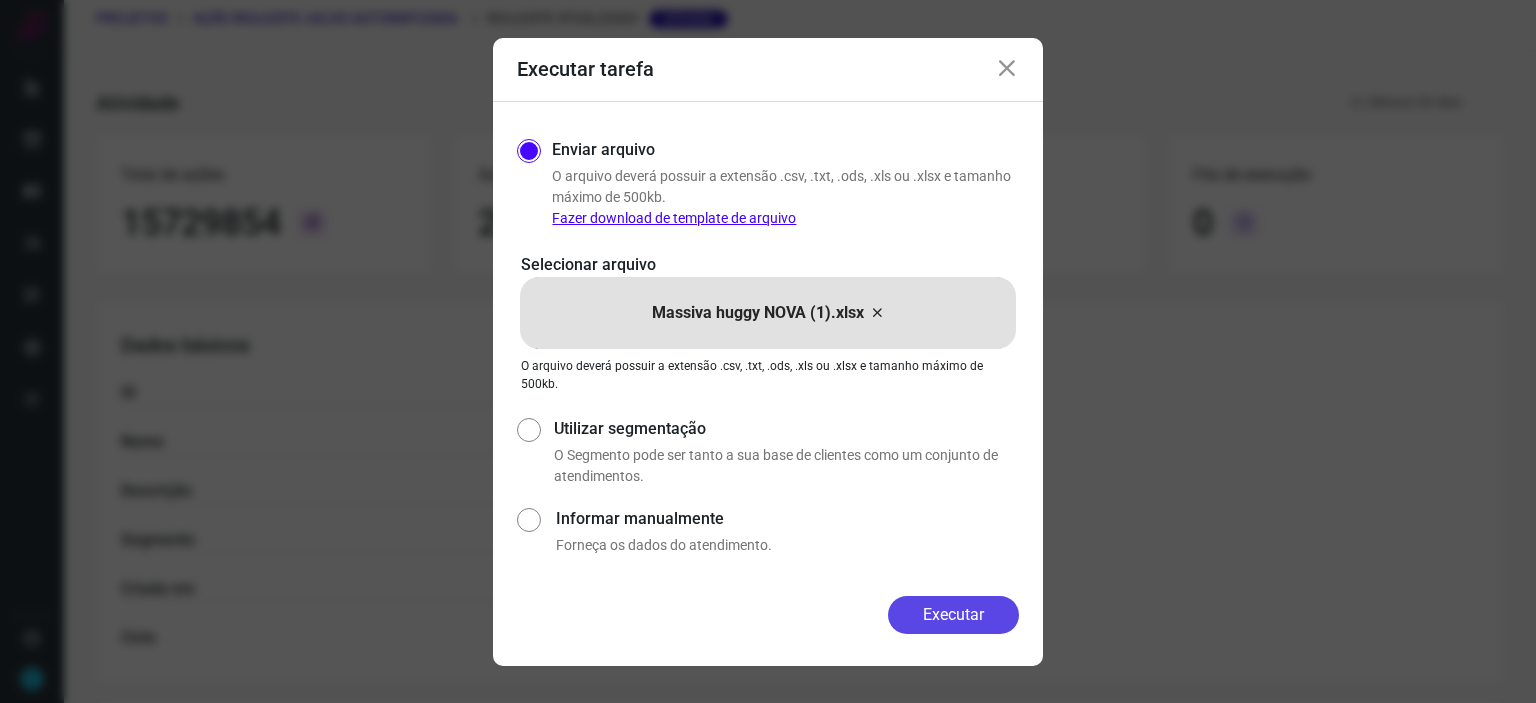 click on "Executar" at bounding box center (953, 615) 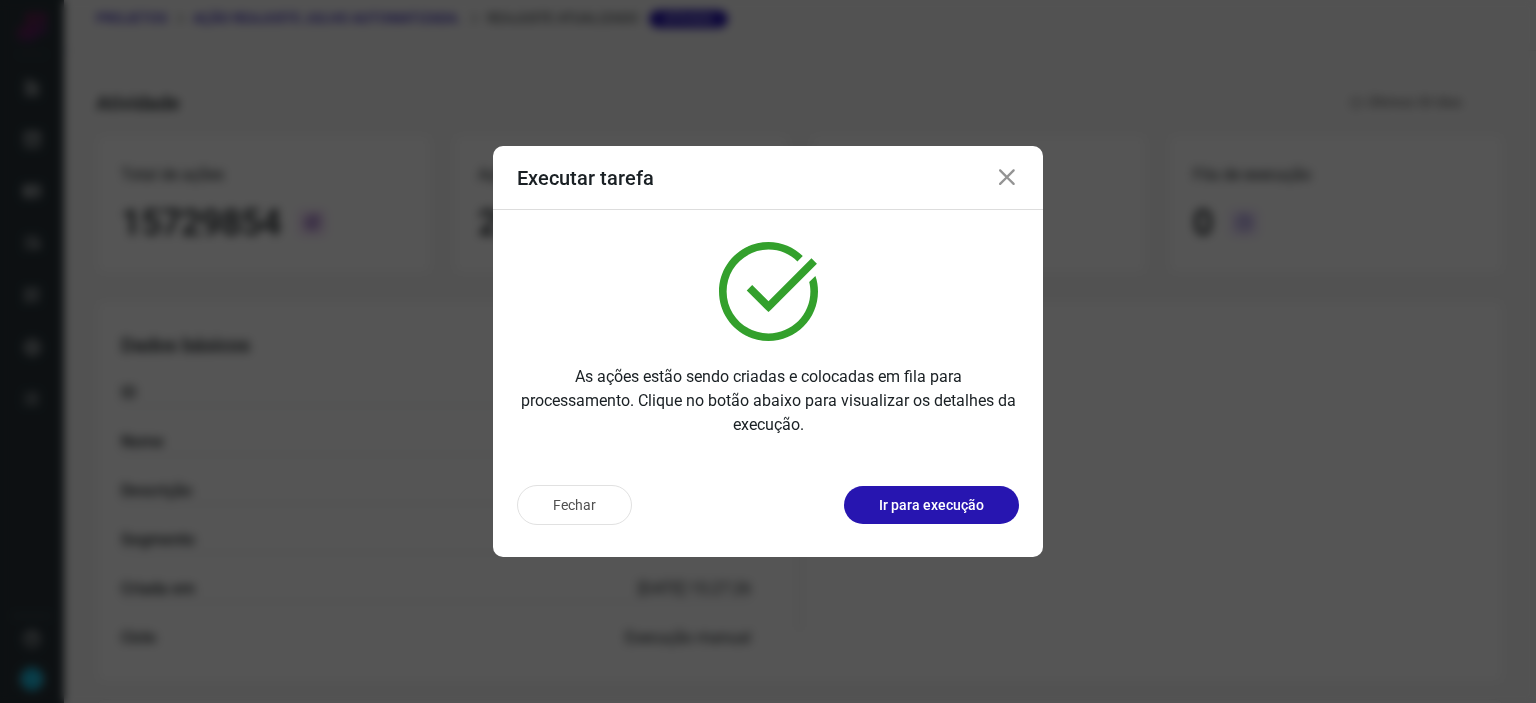click at bounding box center (1007, 178) 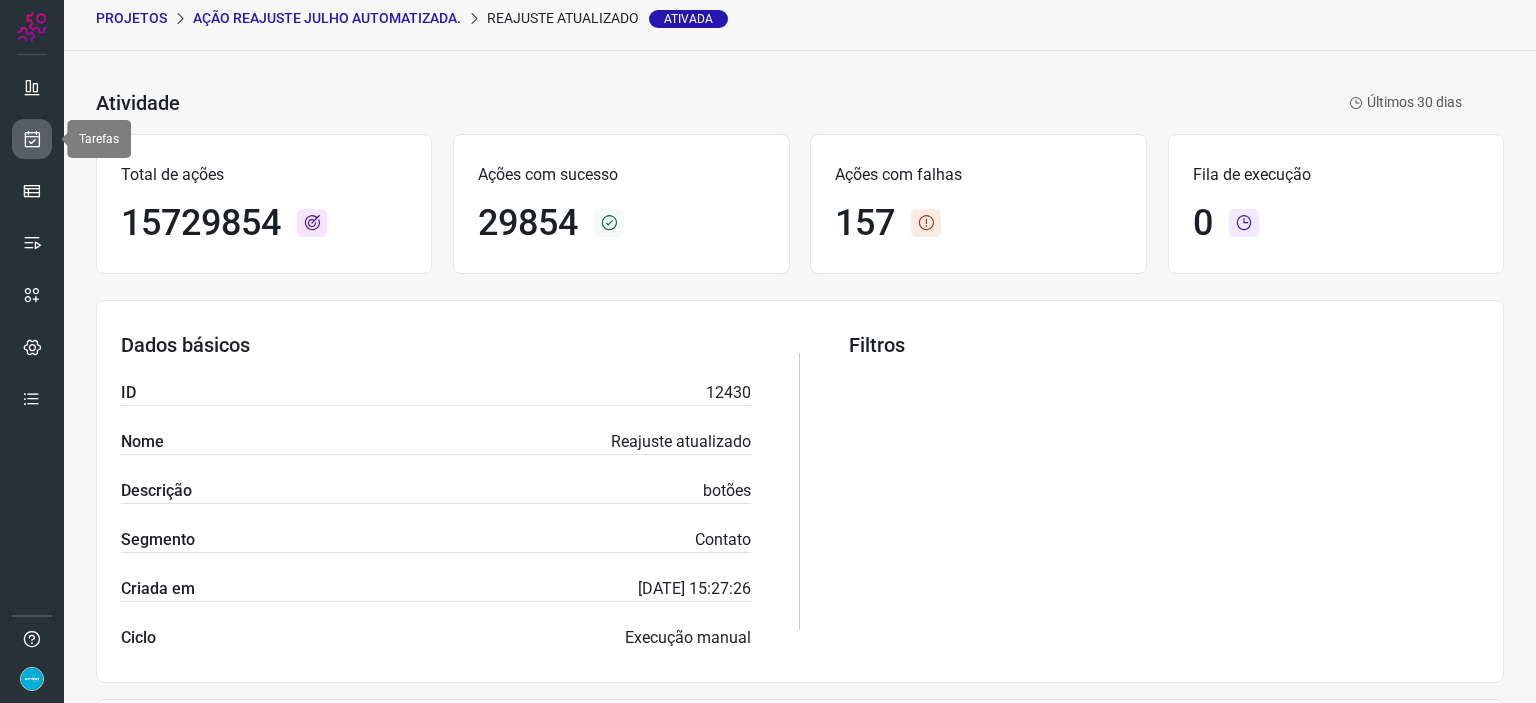 click at bounding box center (32, 139) 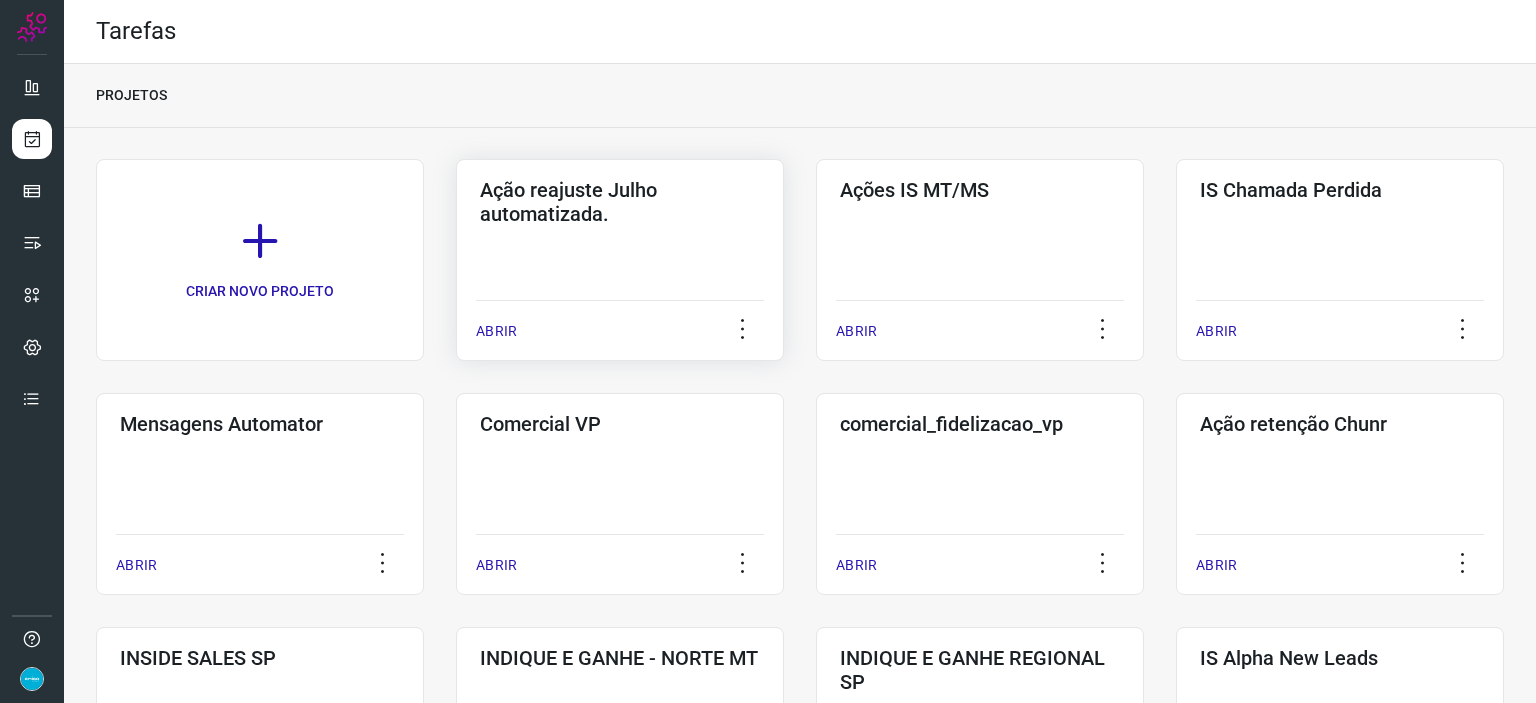 click on "ABRIR" at bounding box center [496, 331] 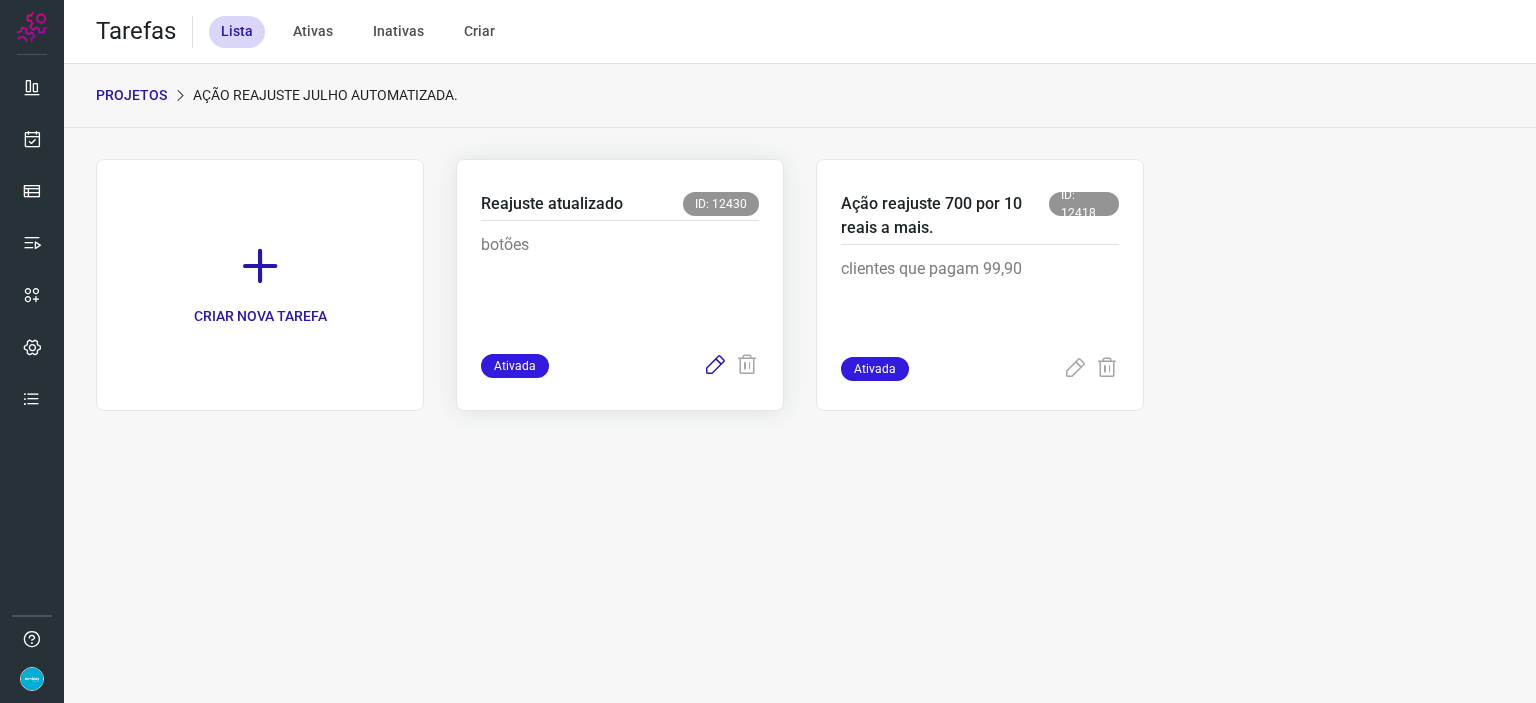 click at bounding box center [715, 366] 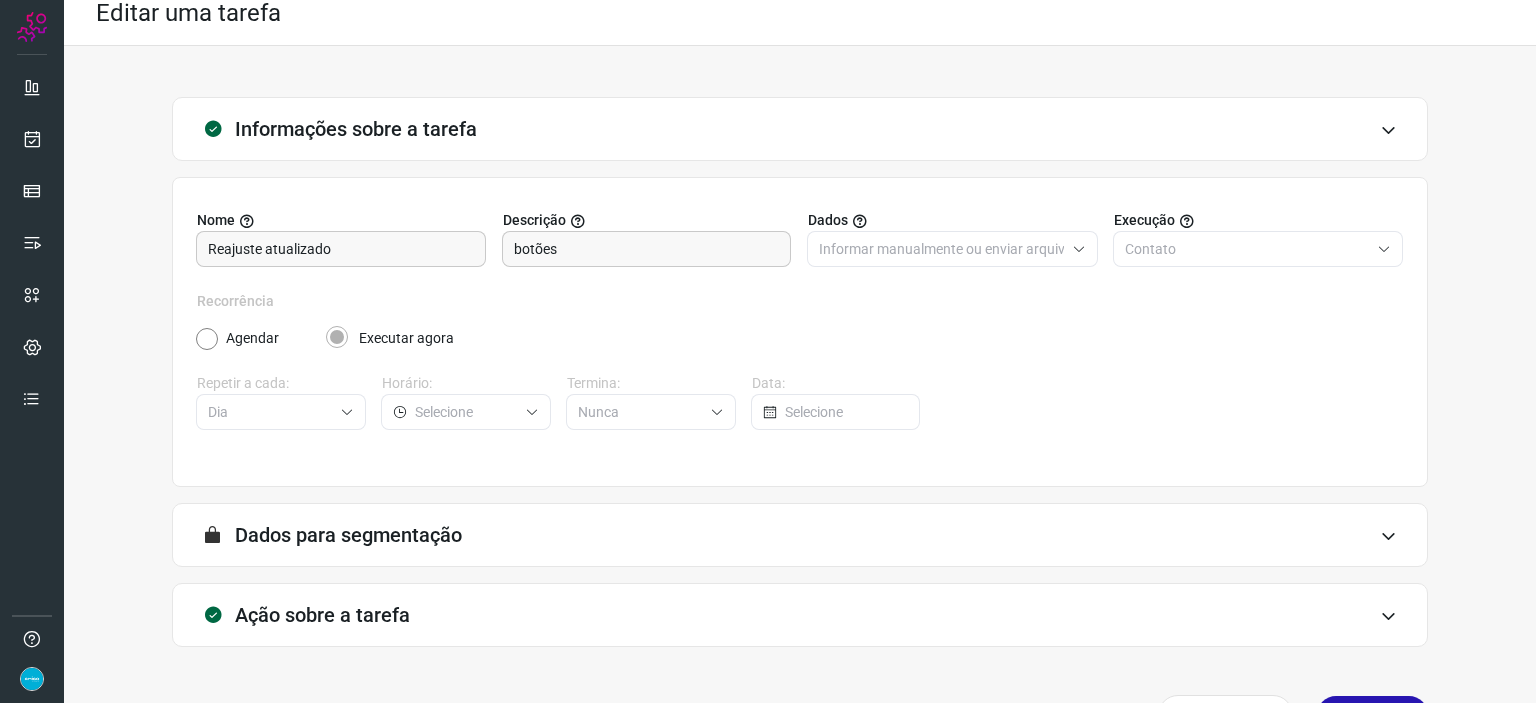scroll, scrollTop: 77, scrollLeft: 0, axis: vertical 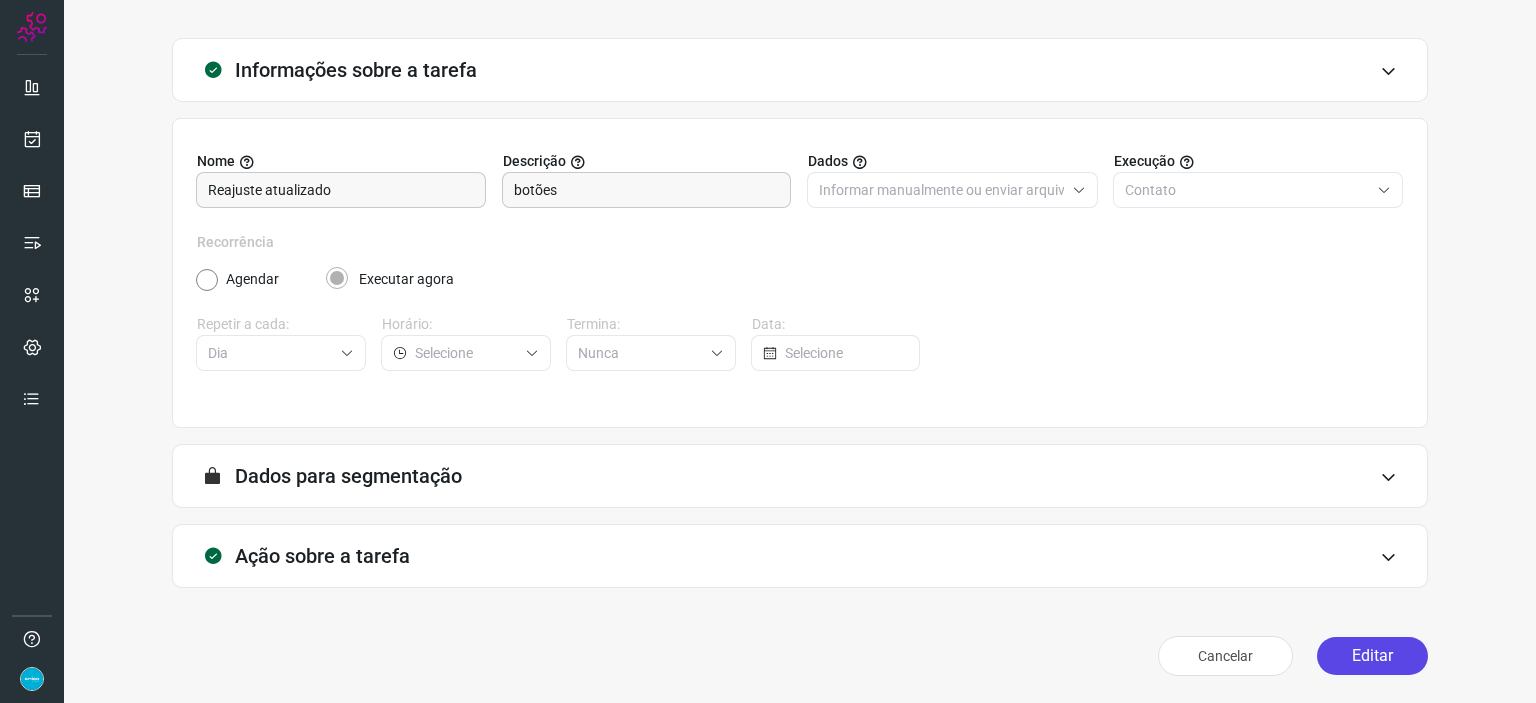 click on "Editar" at bounding box center (1372, 656) 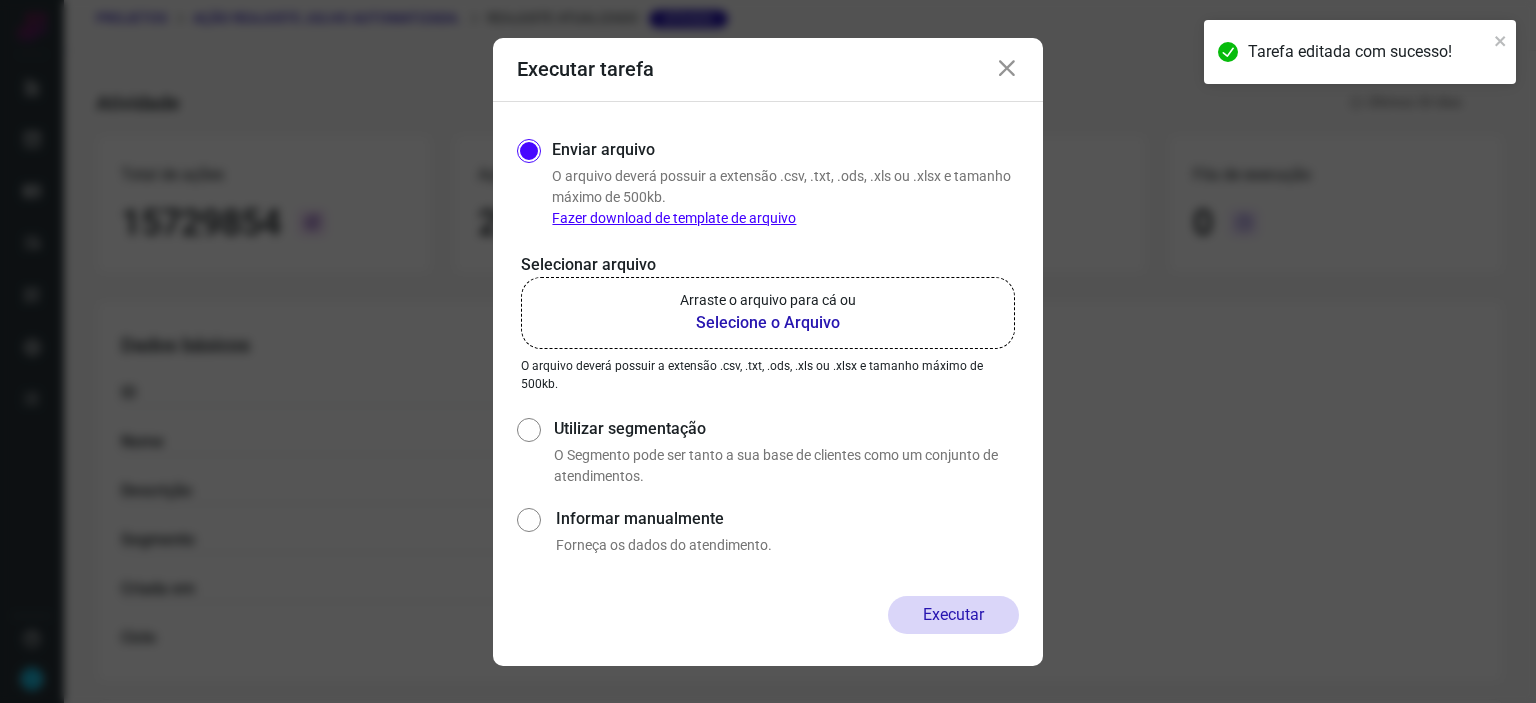 click on "Enviar arquivo  O arquivo [PERSON_NAME] possuir a extensão .csv, .txt, .ods, .xls ou .xlsx e tamanho máximo de 500kb. Fazer download de template de arquivo Selecionar arquivo Arraste o arquivo para cá ou Selecione o Arquivo Arraste o arquivo para cá ou Selecione o Arquivo  O arquivo [PERSON_NAME] possuir a extensão .csv, .txt, .ods, .xls ou .xlsx e tamanho máximo de 500kb.  Utilizar segmentação  O Segmento pode ser tanto a sua base de clientes como um conjunto de atendimentos.  Informar manualmente  Forneça os dados do atendimento." at bounding box center (768, 349) 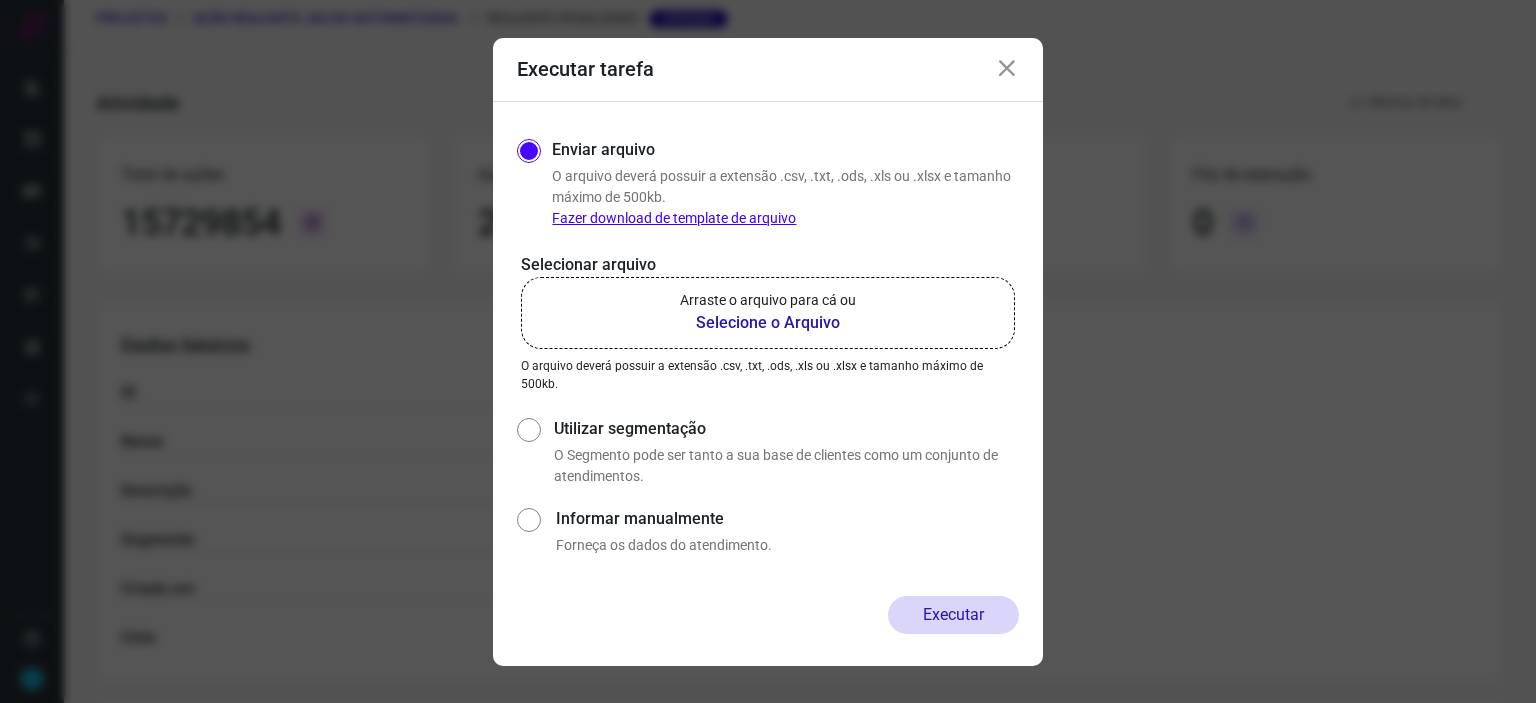 click on "Selecione o Arquivo" at bounding box center [768, 323] 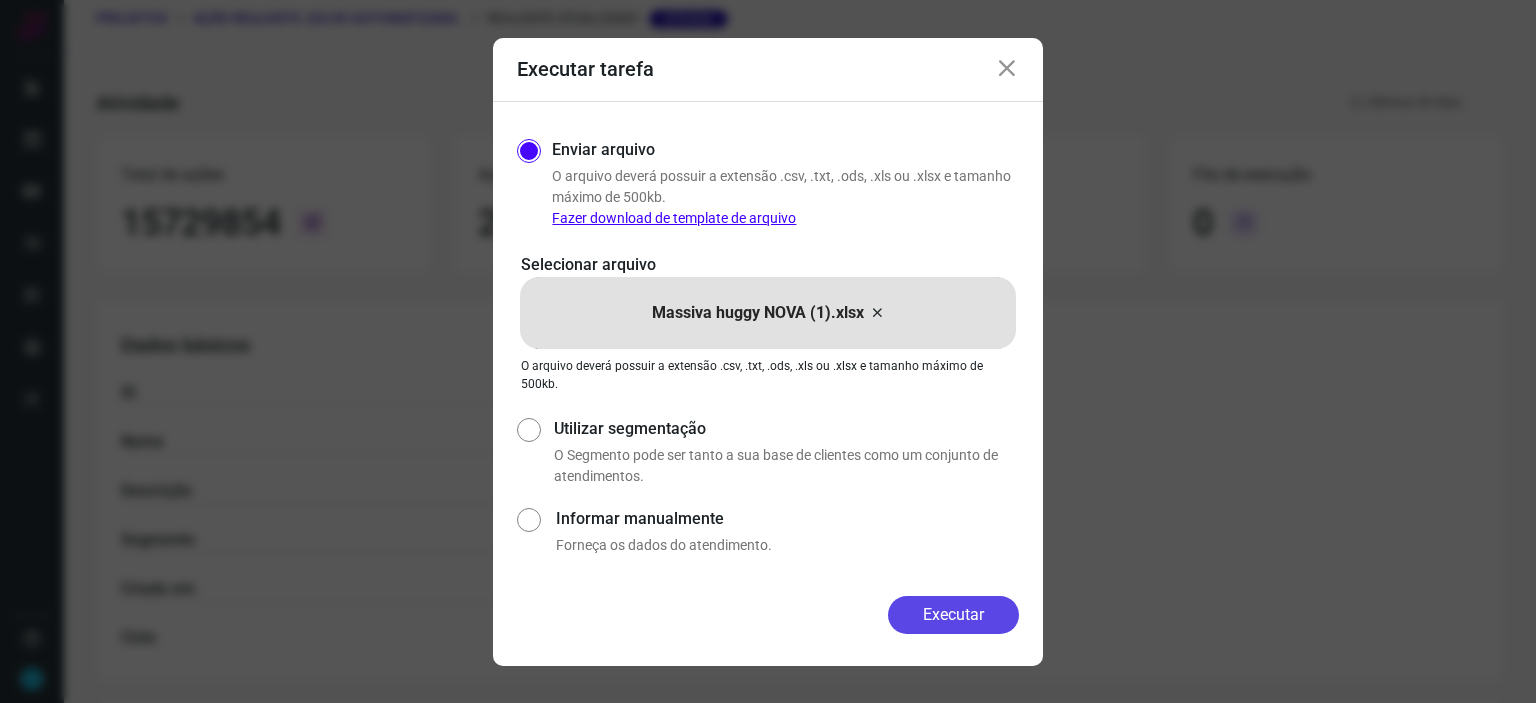 click on "Executar" at bounding box center (953, 615) 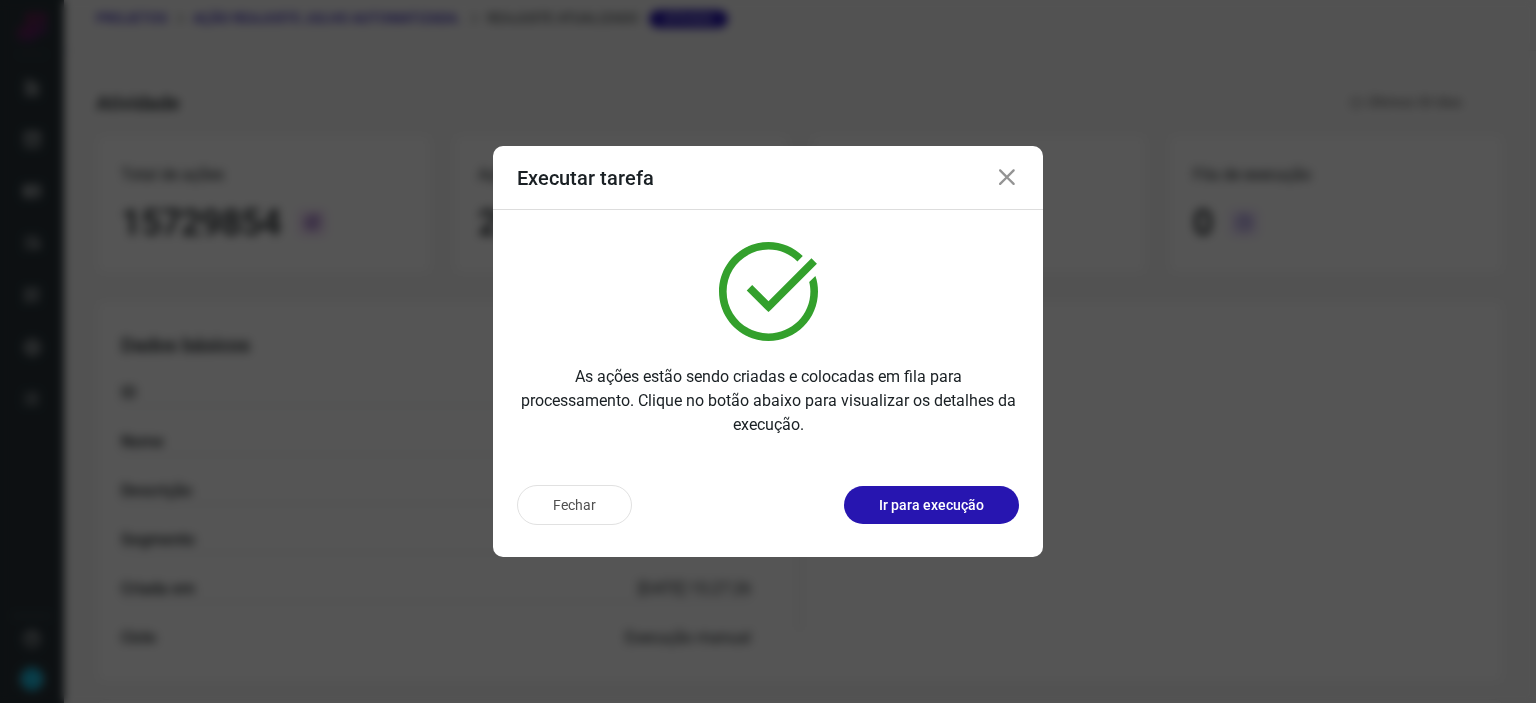 click at bounding box center [1007, 178] 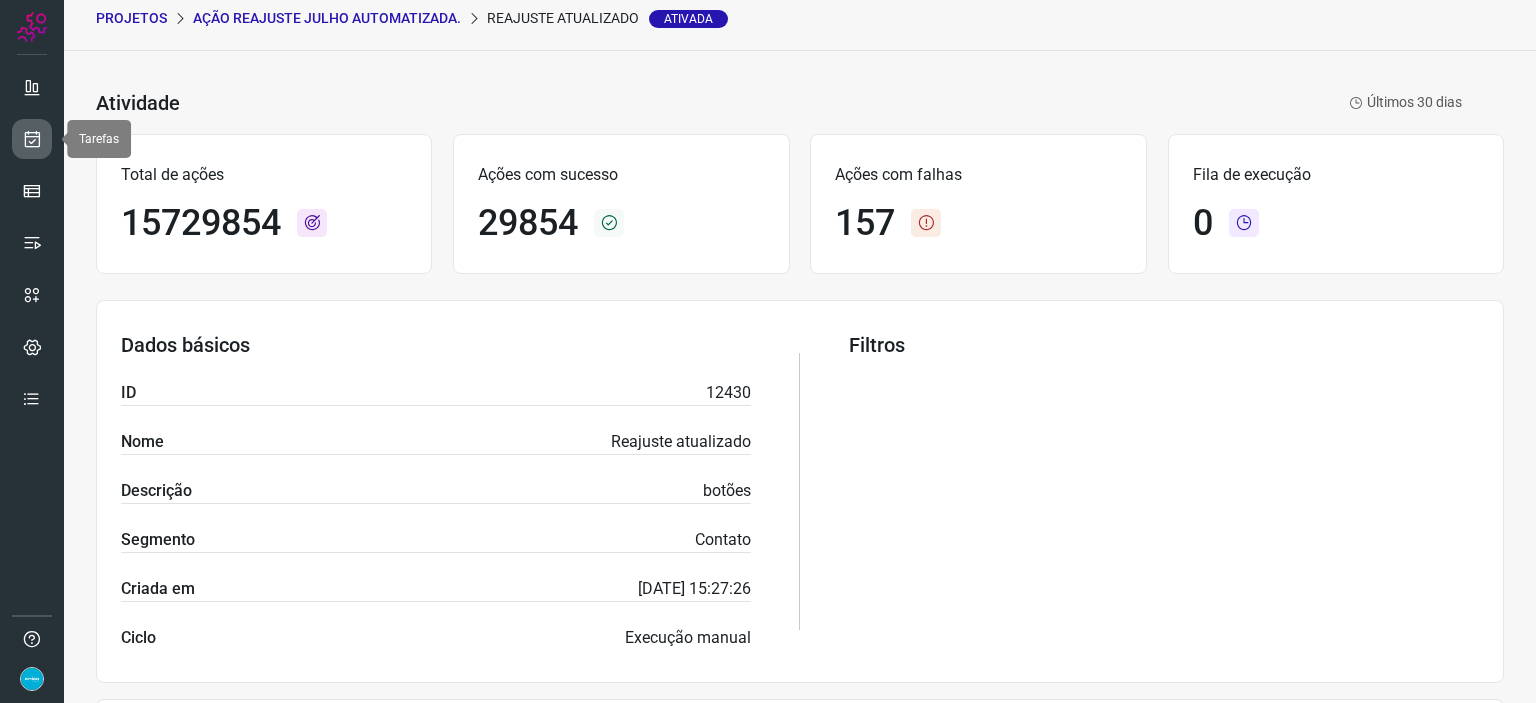click at bounding box center [32, 139] 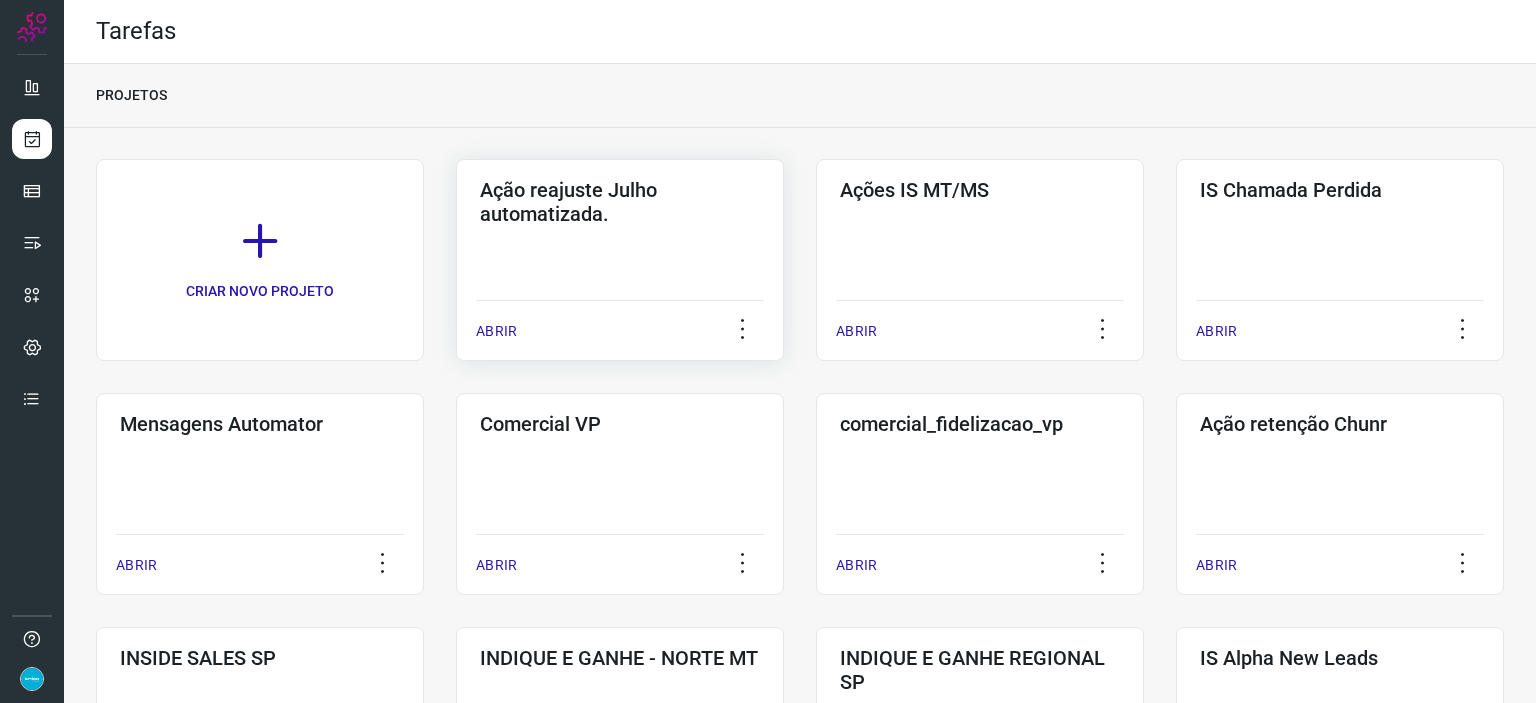 click on "ABRIR" at bounding box center [496, 331] 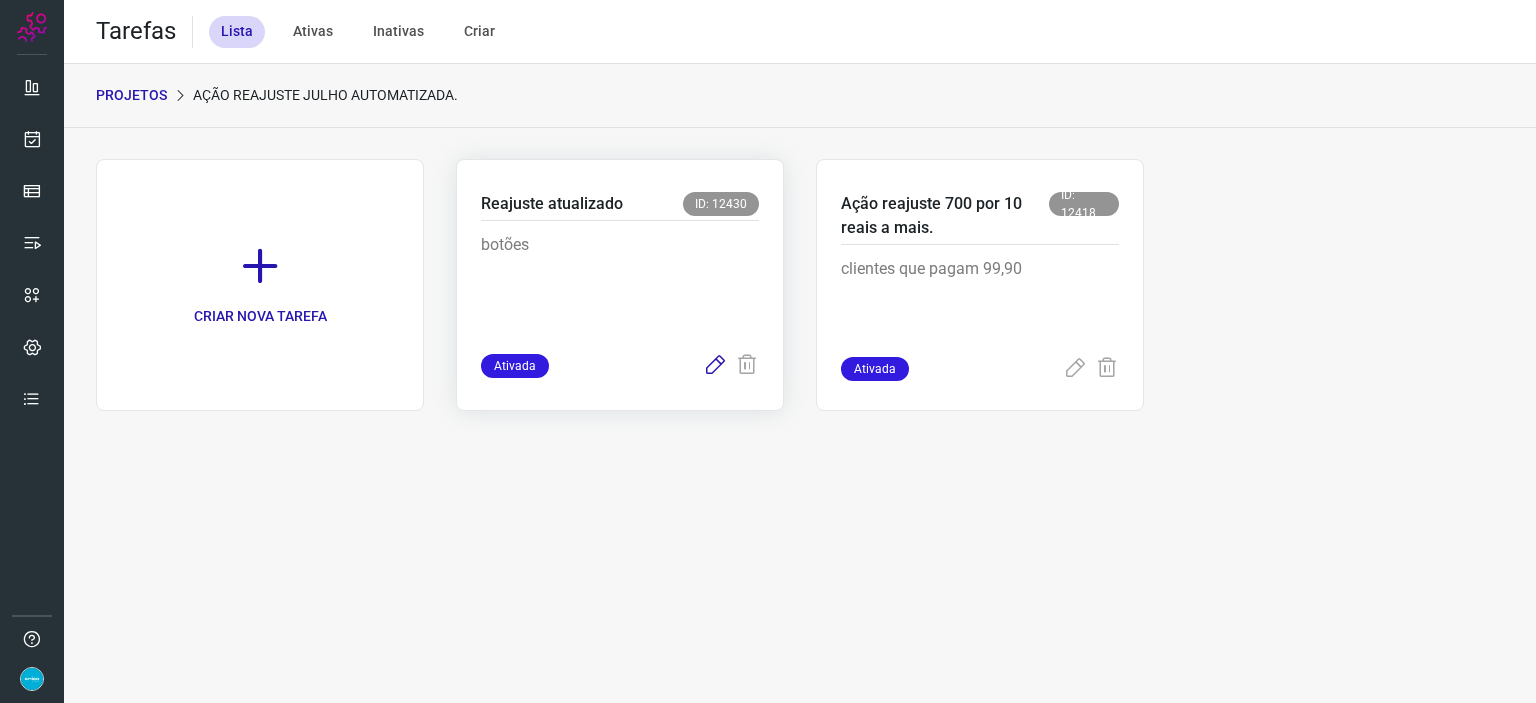 click at bounding box center (715, 366) 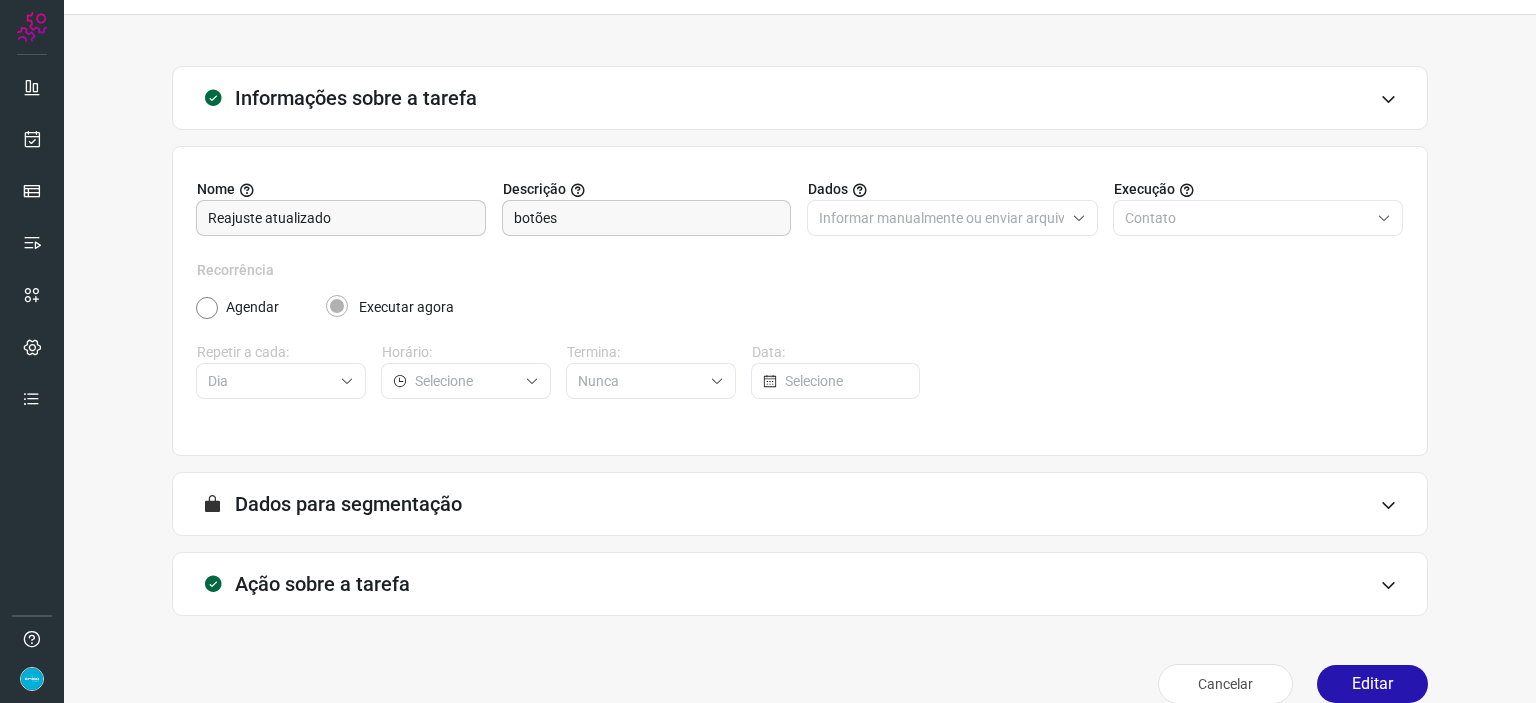 scroll, scrollTop: 77, scrollLeft: 0, axis: vertical 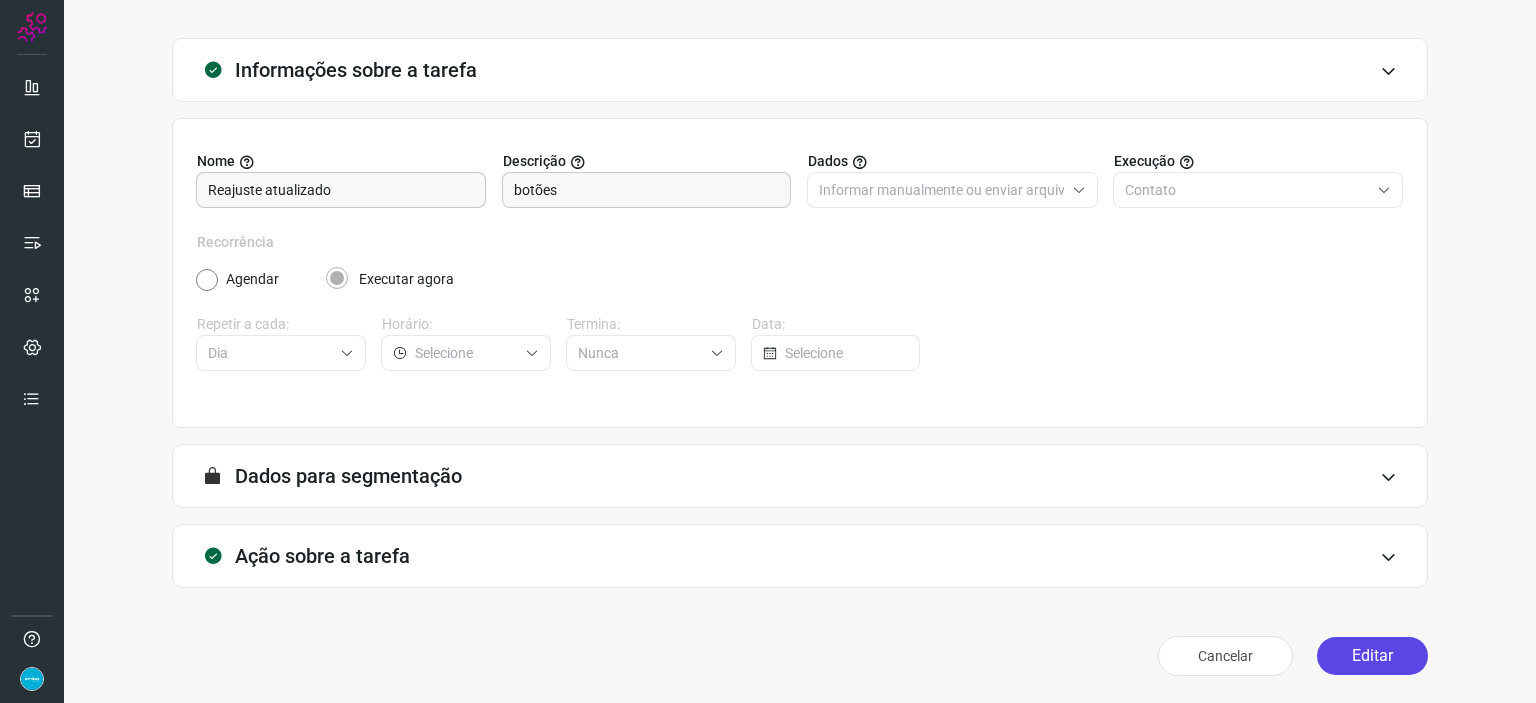 click on "Editar" at bounding box center (1372, 656) 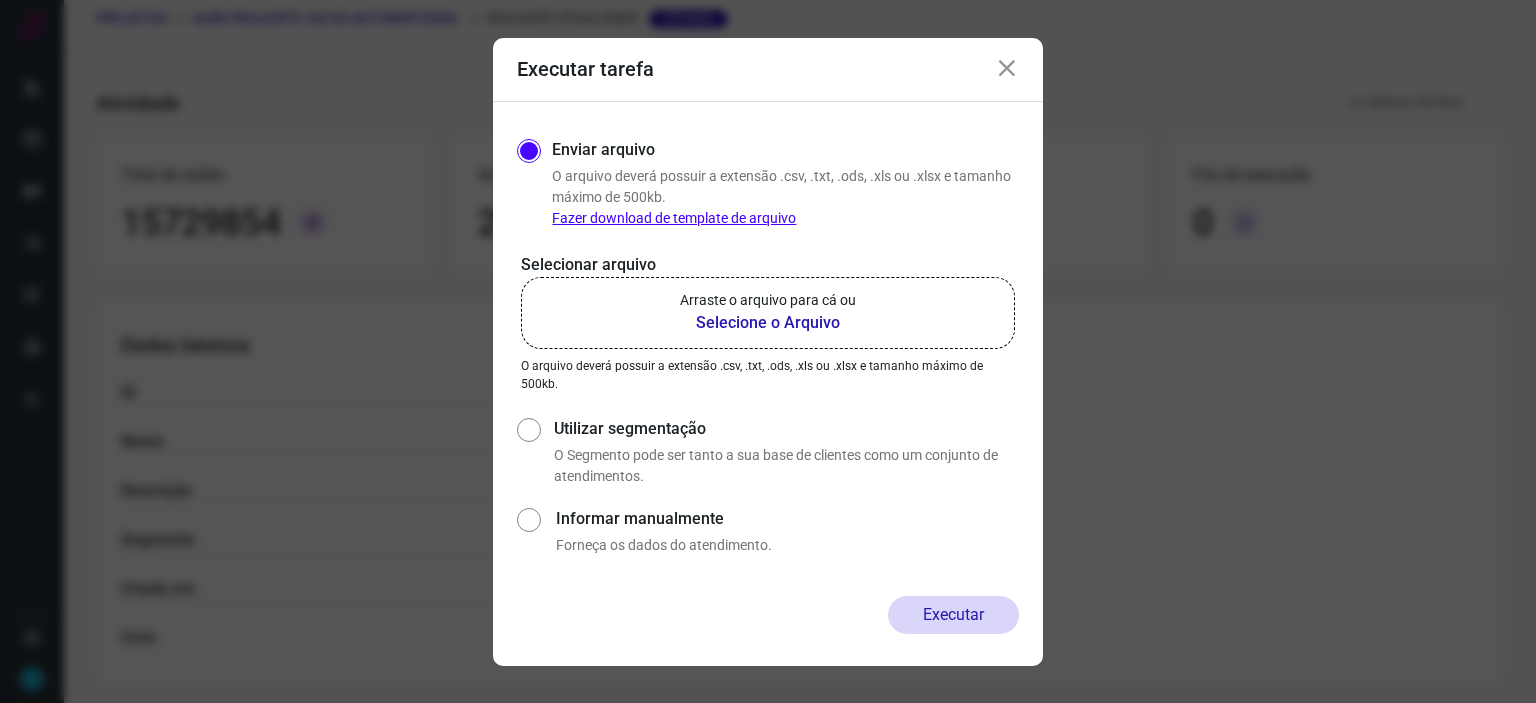 click on "Selecione o Arquivo" at bounding box center [768, 323] 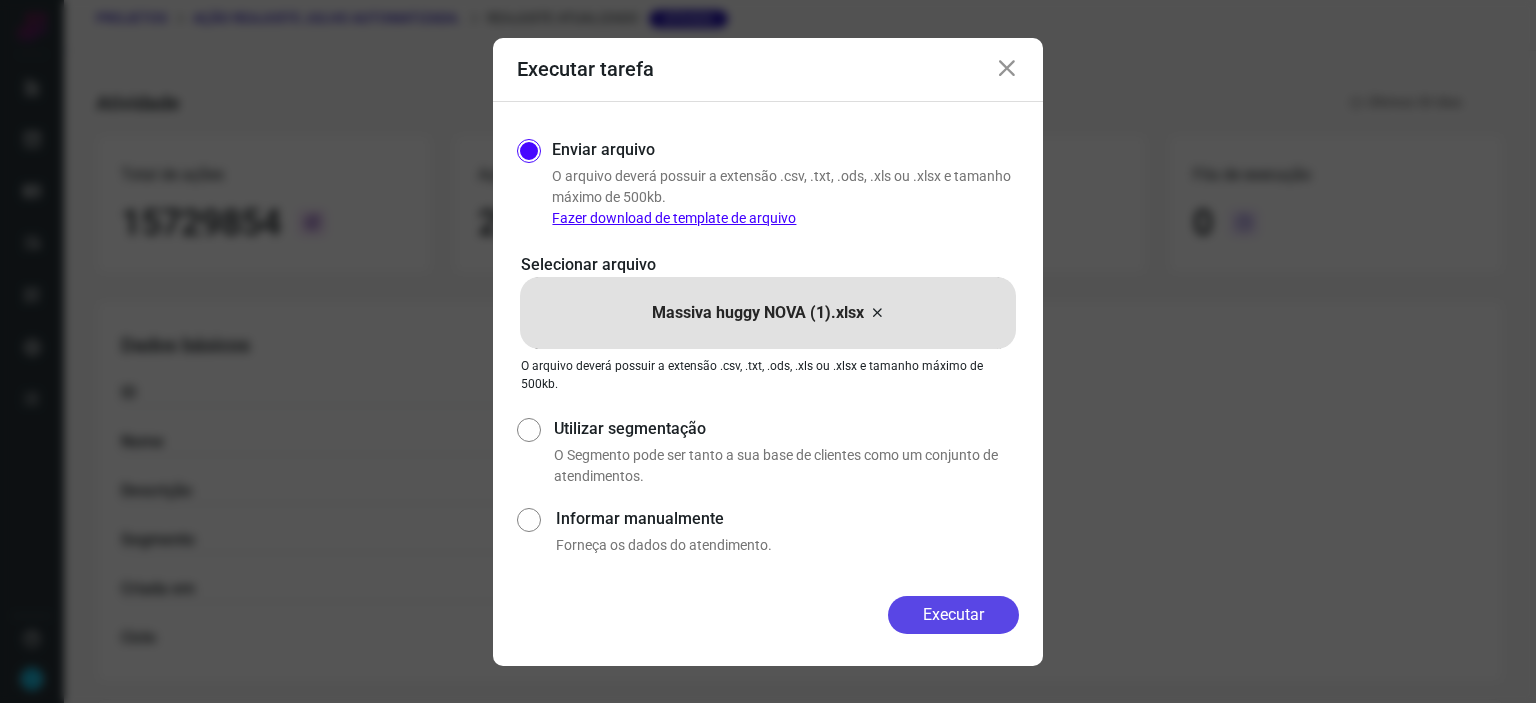 click on "Executar" at bounding box center (953, 615) 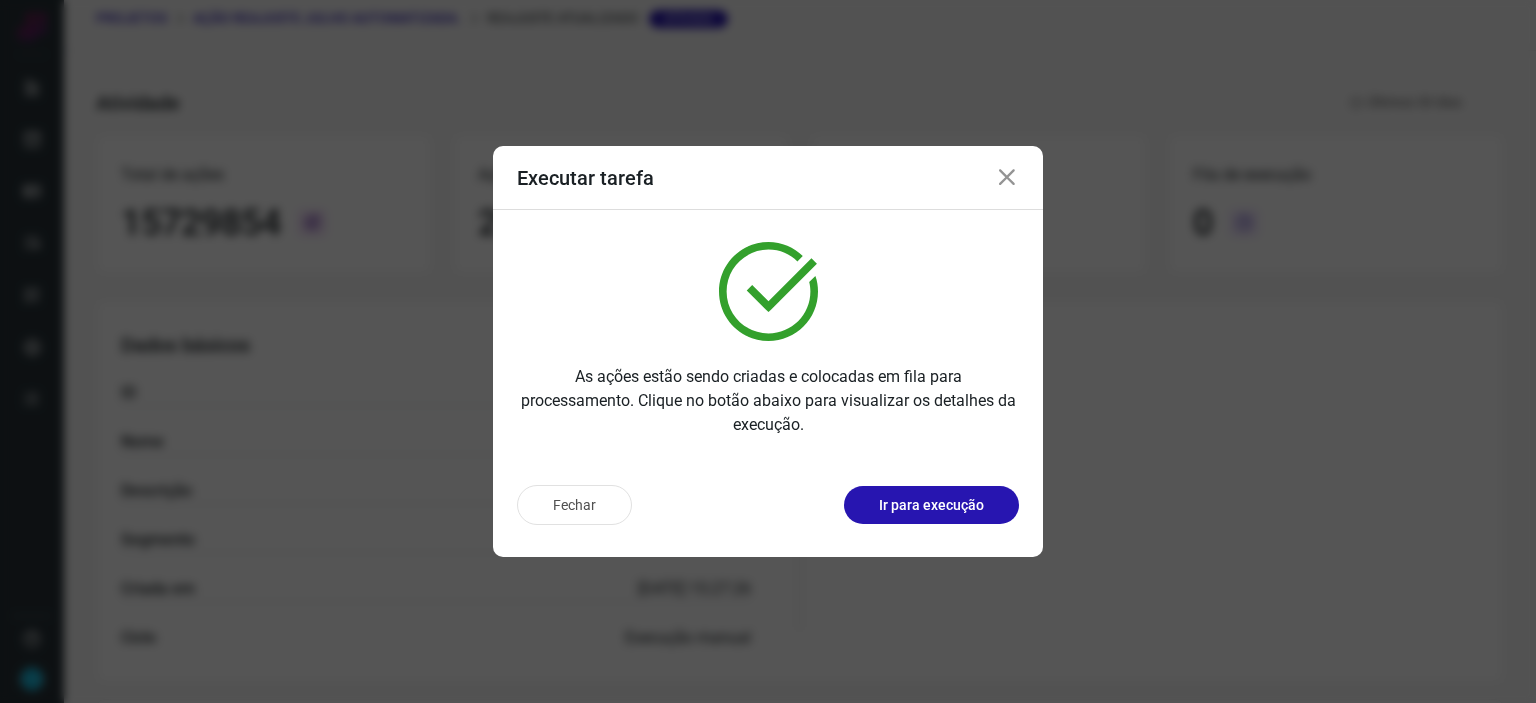 click at bounding box center (1007, 178) 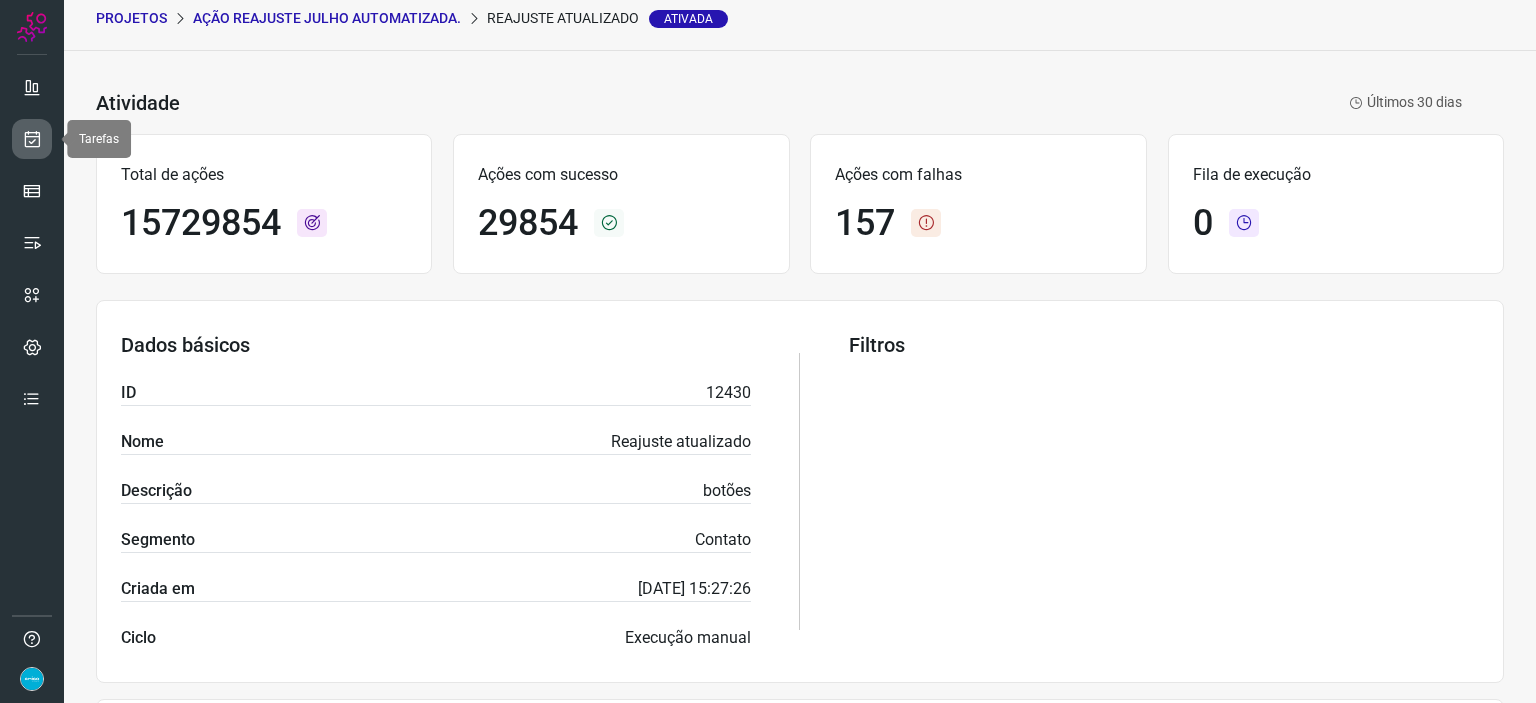 click at bounding box center (32, 139) 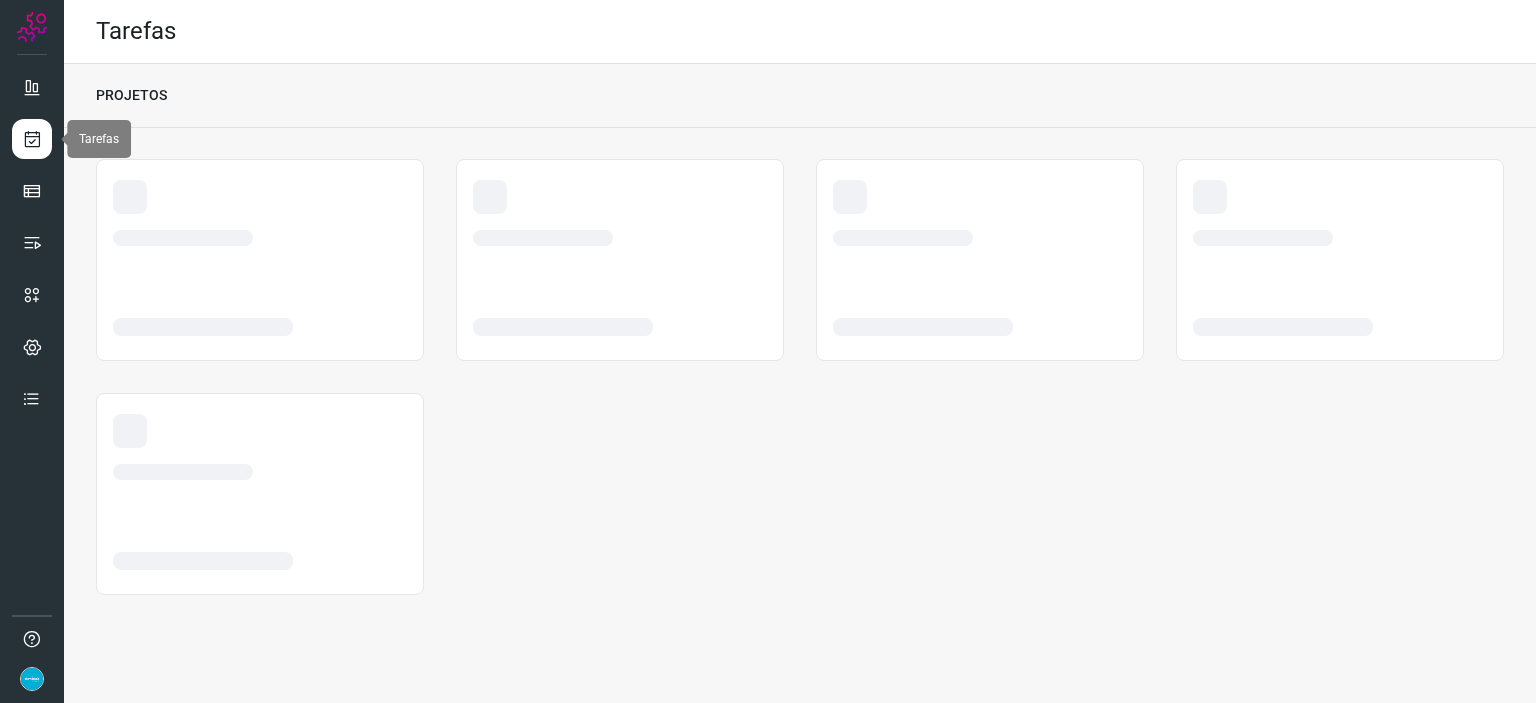 scroll, scrollTop: 0, scrollLeft: 0, axis: both 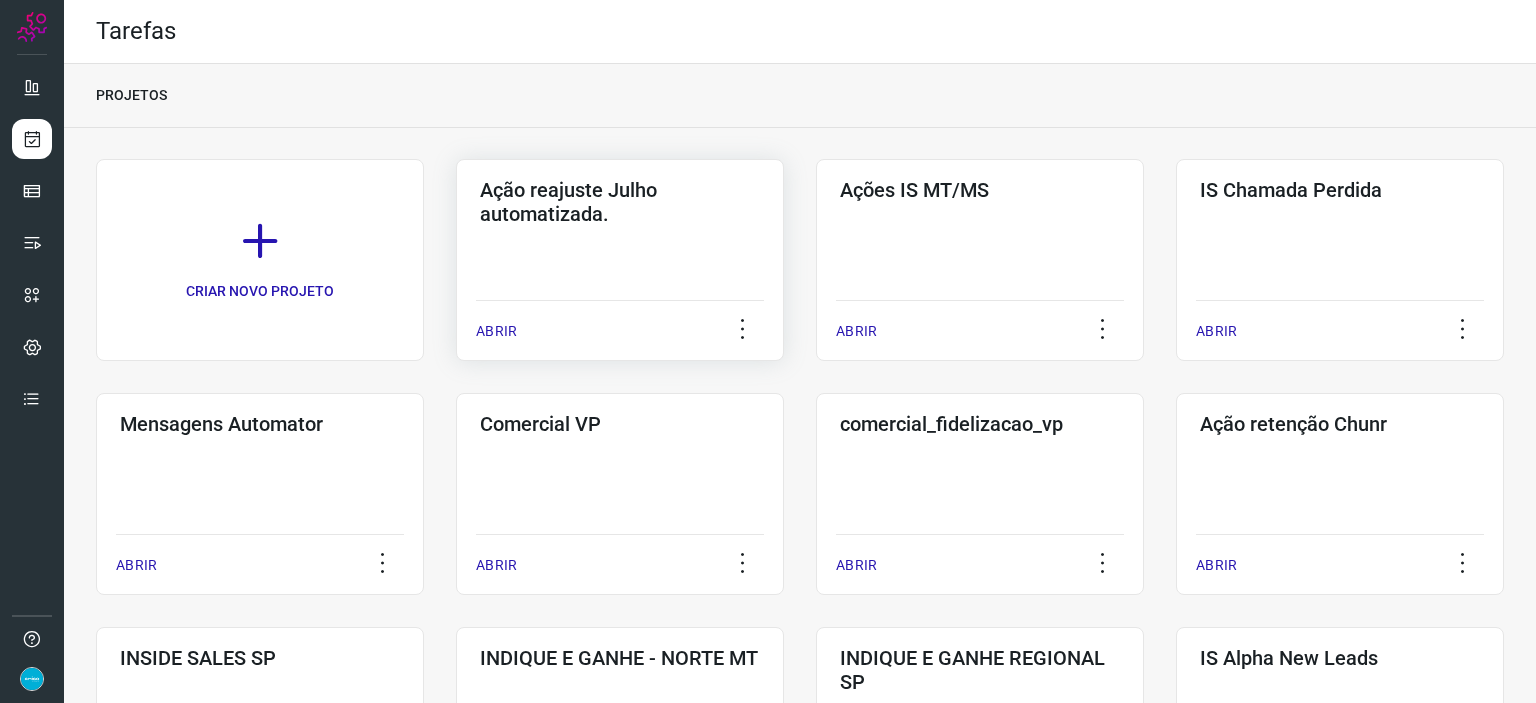 click on "ABRIR" at bounding box center (496, 331) 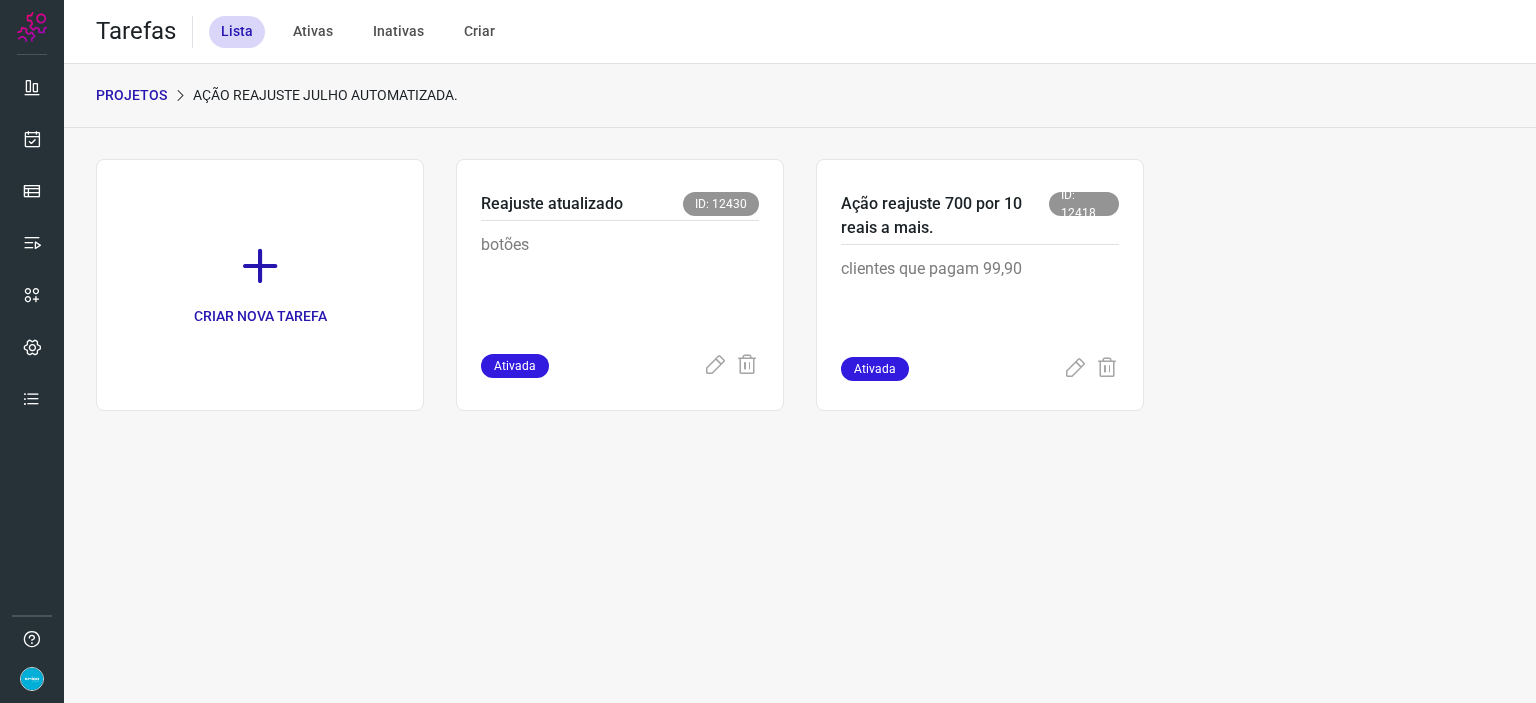 click at bounding box center (715, 366) 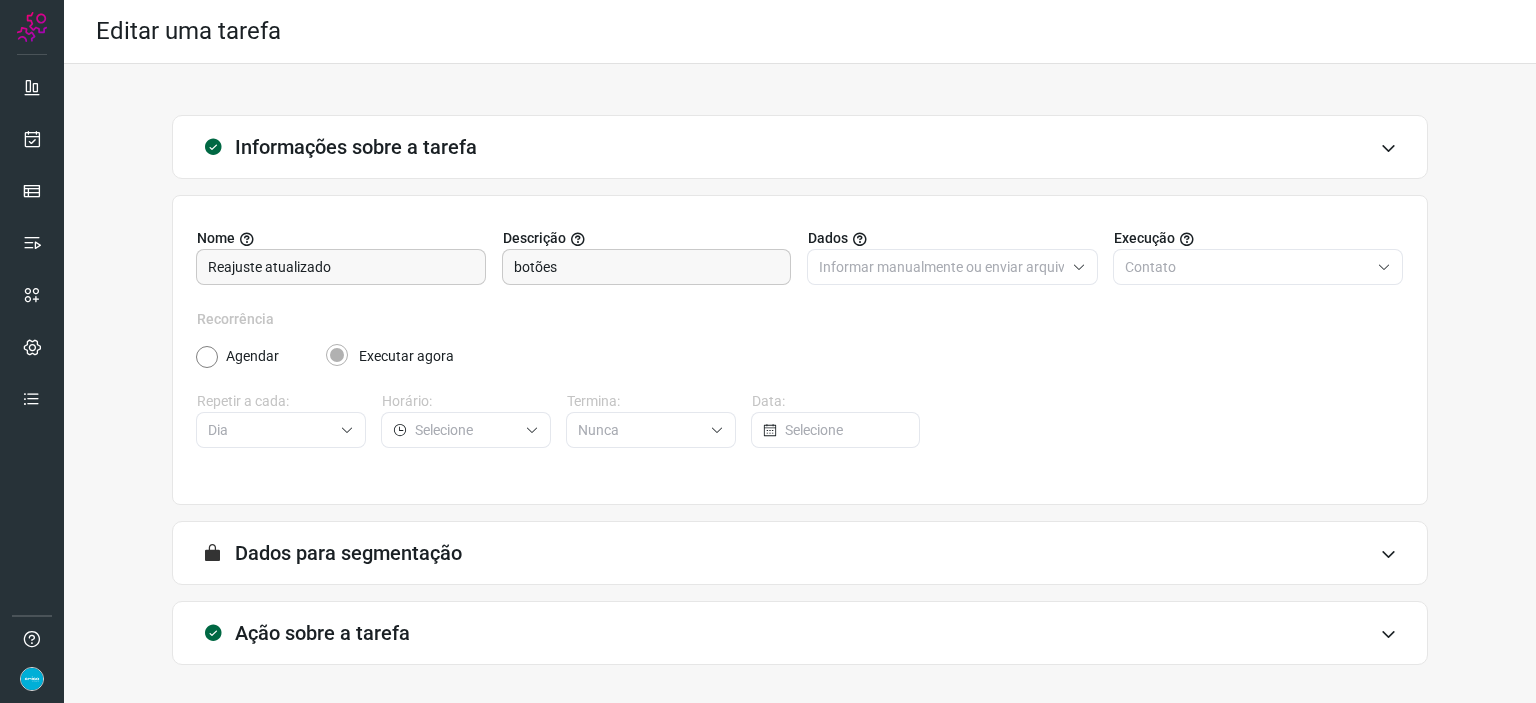 scroll, scrollTop: 77, scrollLeft: 0, axis: vertical 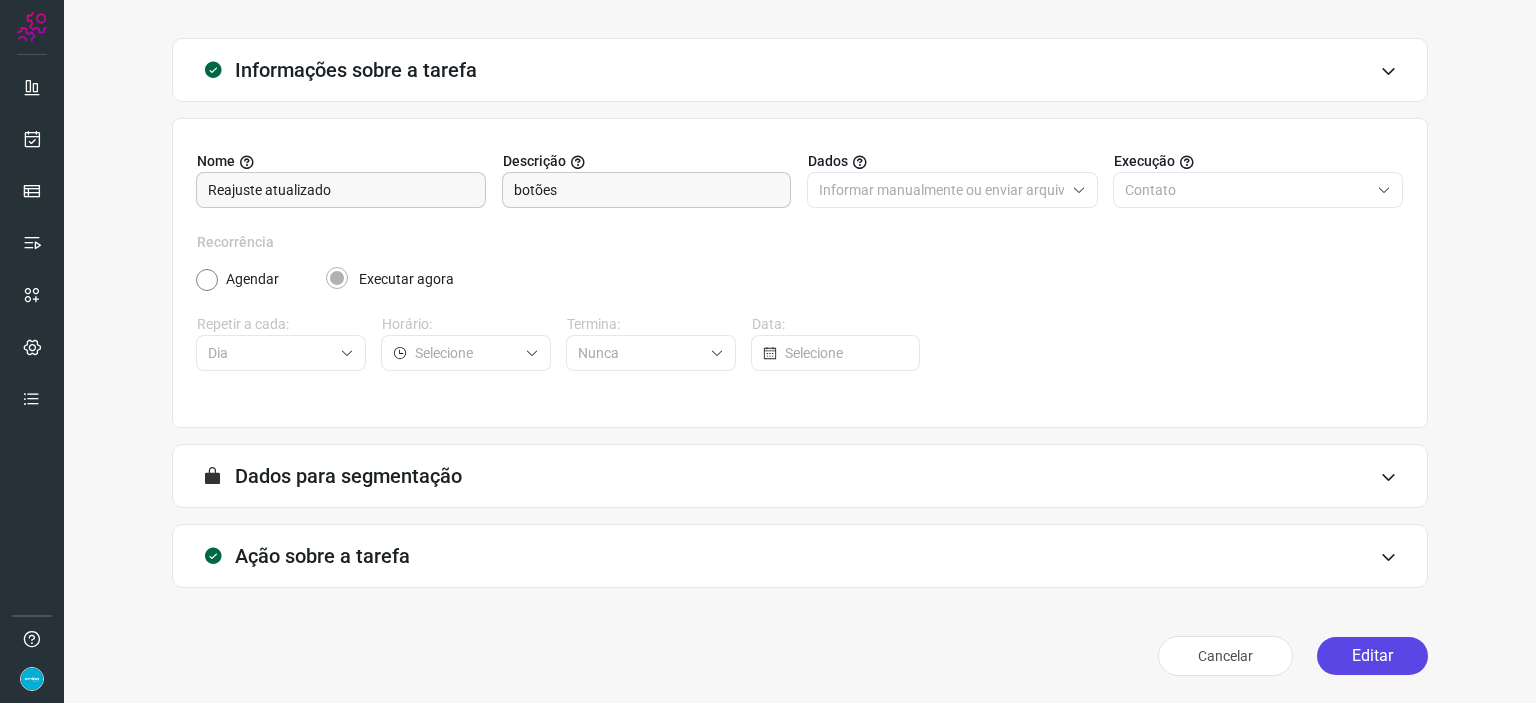 click on "Editar" at bounding box center [1372, 656] 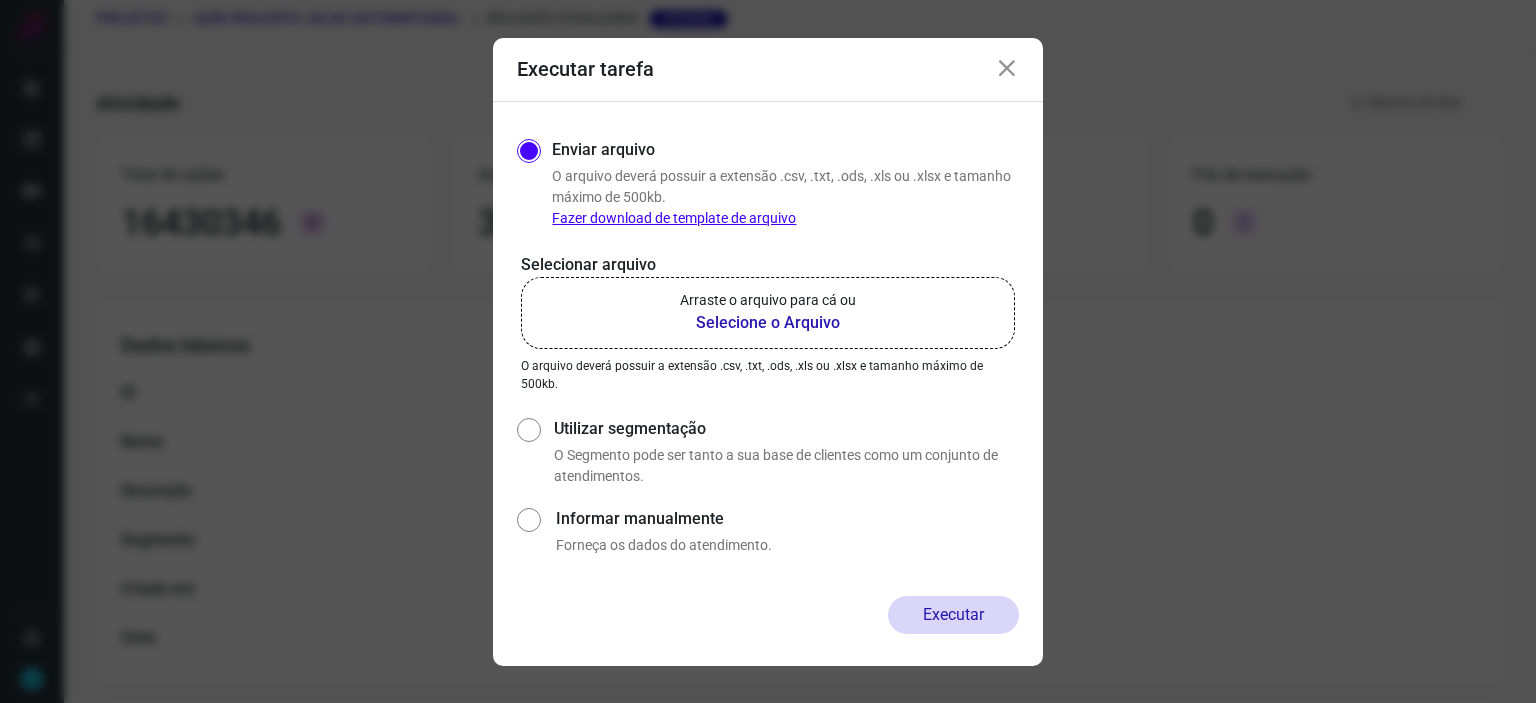 click on "Selecione o Arquivo" at bounding box center (768, 323) 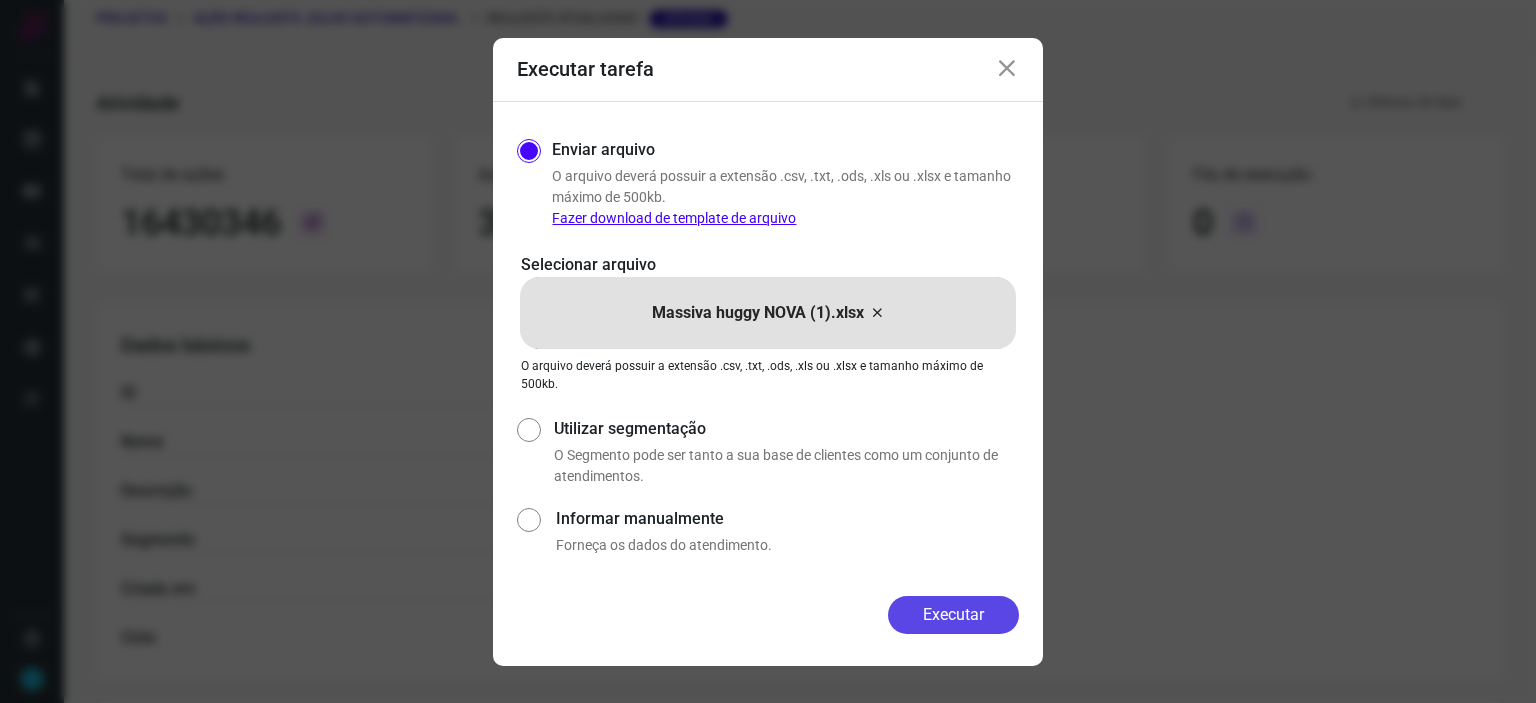 click on "Executar" at bounding box center (953, 615) 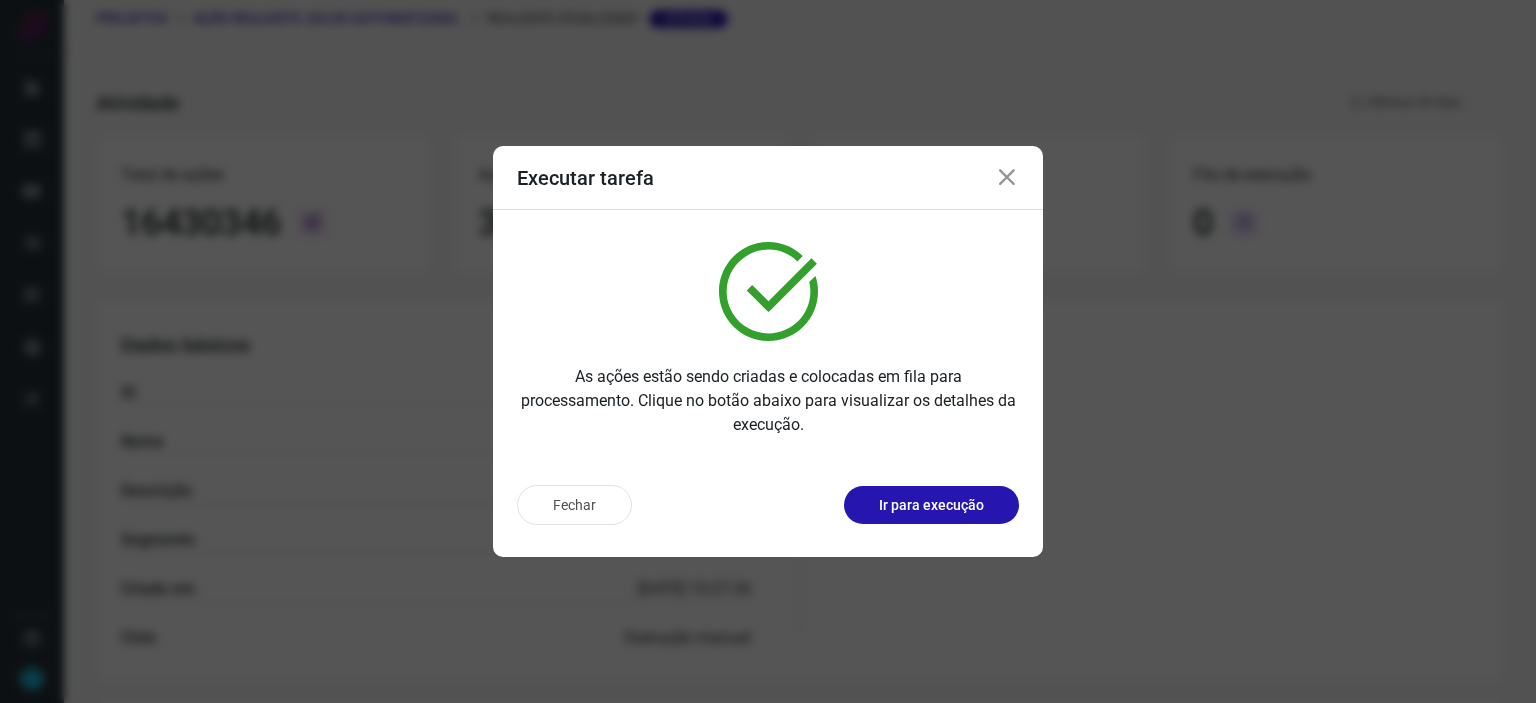 click at bounding box center (1007, 178) 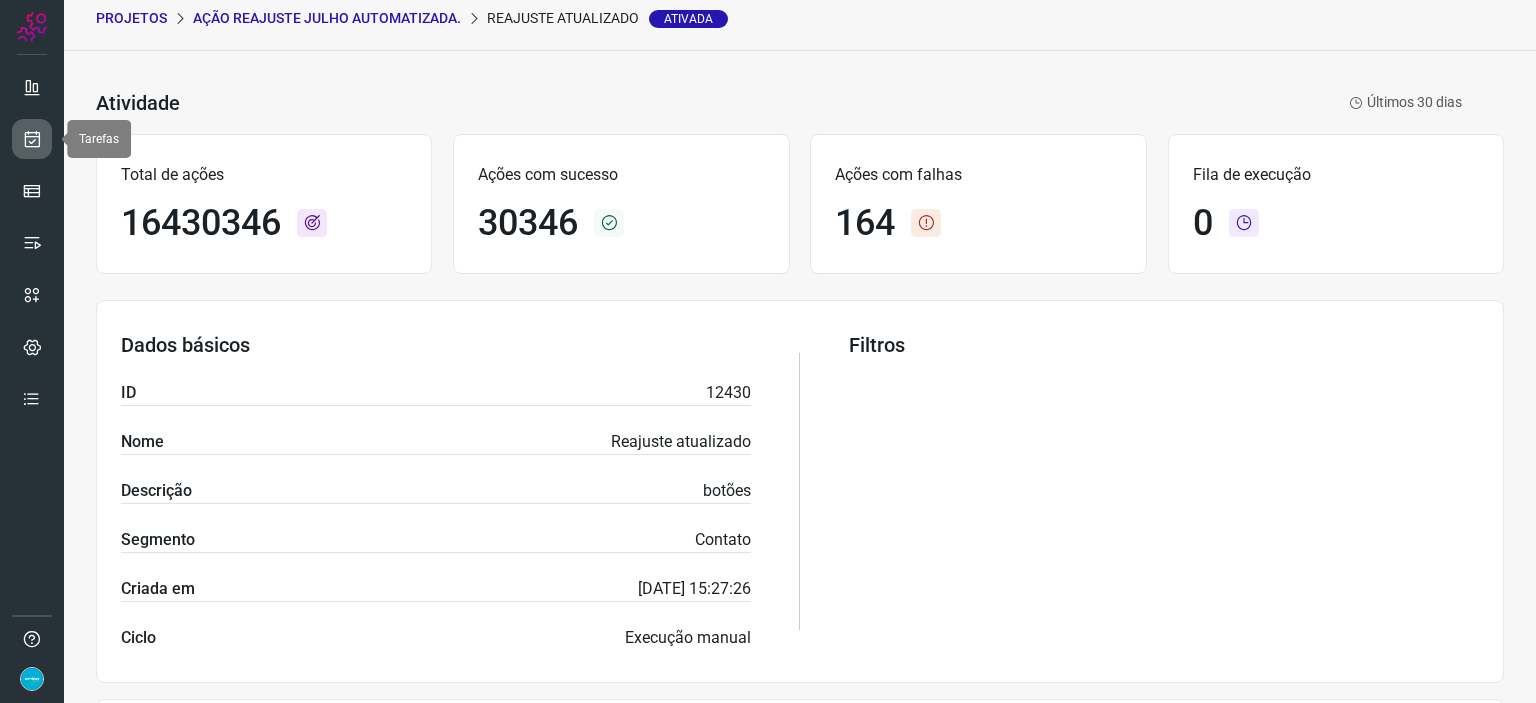 click at bounding box center (32, 139) 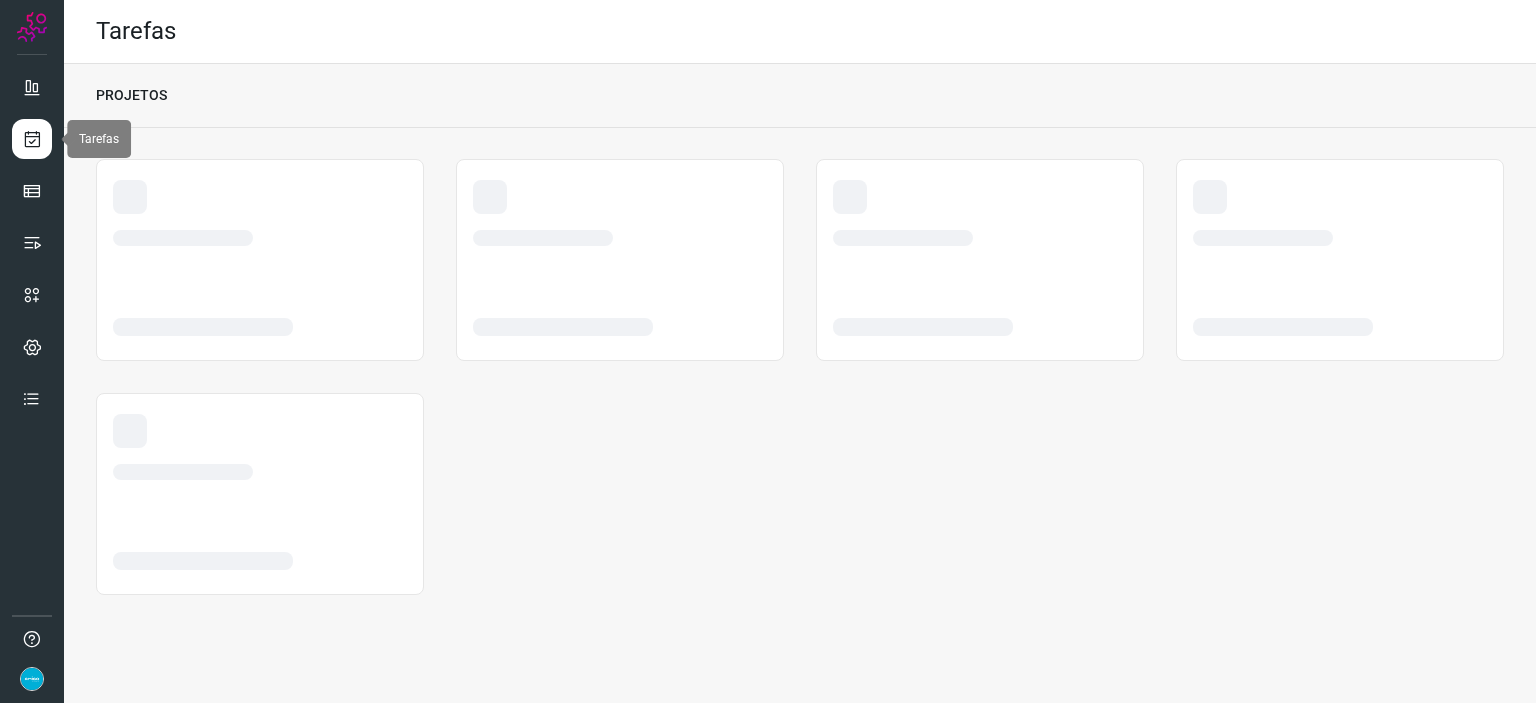 scroll, scrollTop: 0, scrollLeft: 0, axis: both 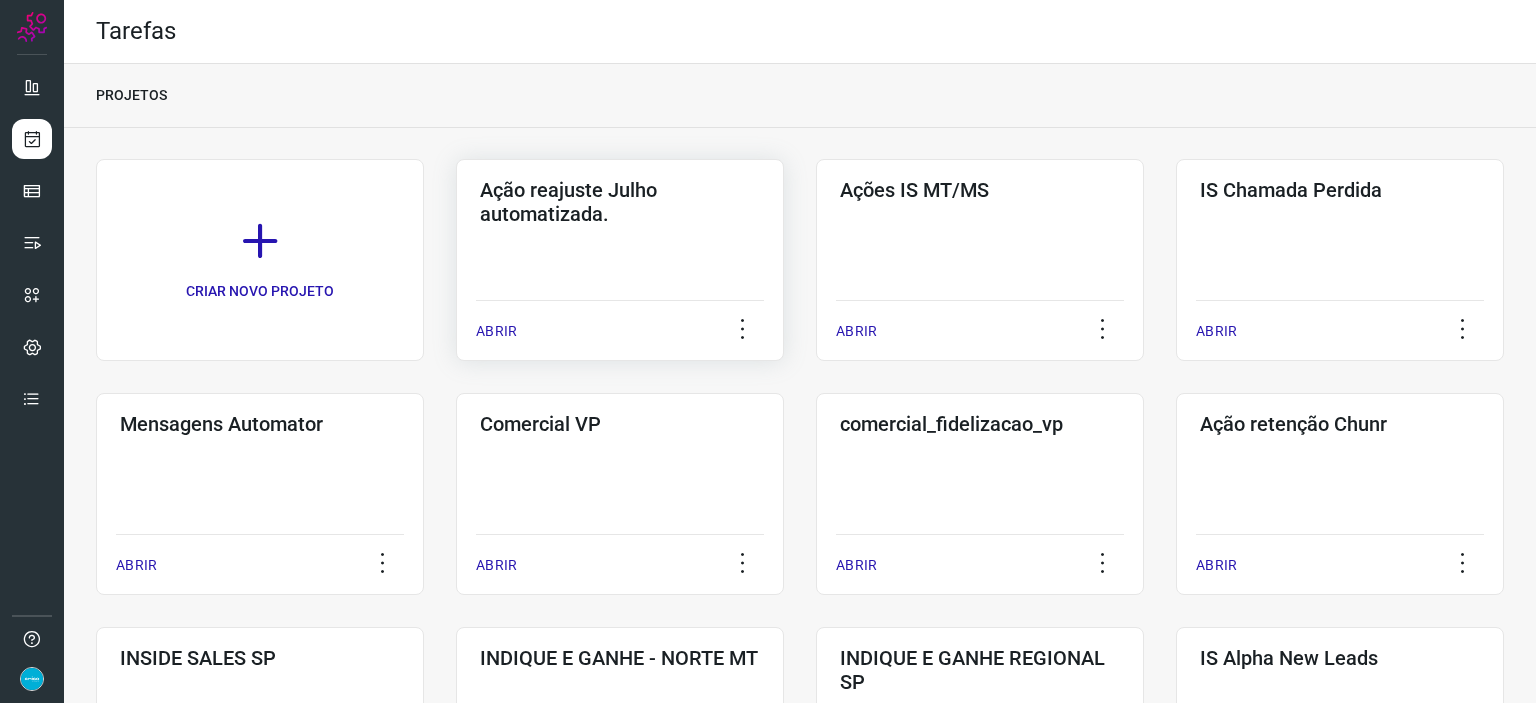 click on "ABRIR" at bounding box center (496, 331) 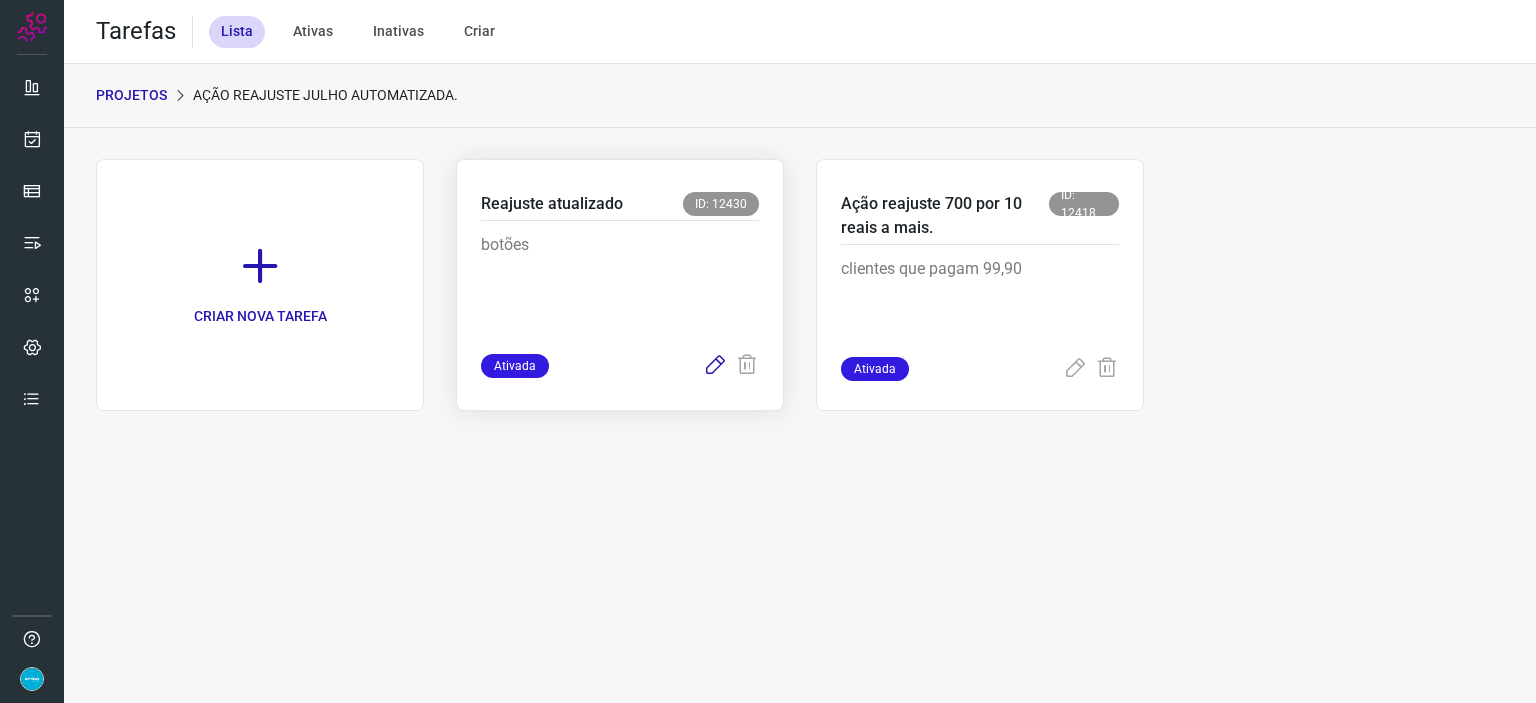 click at bounding box center [715, 366] 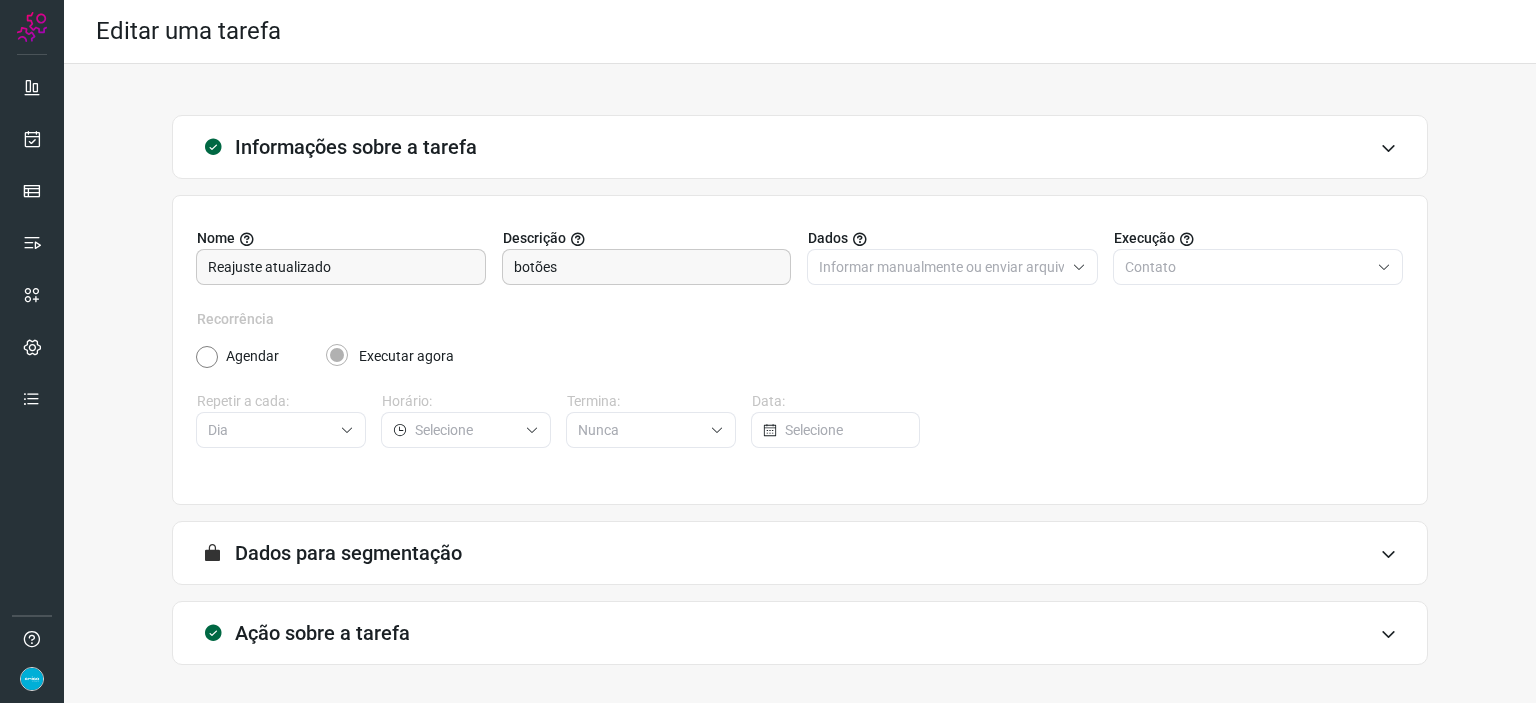scroll, scrollTop: 77, scrollLeft: 0, axis: vertical 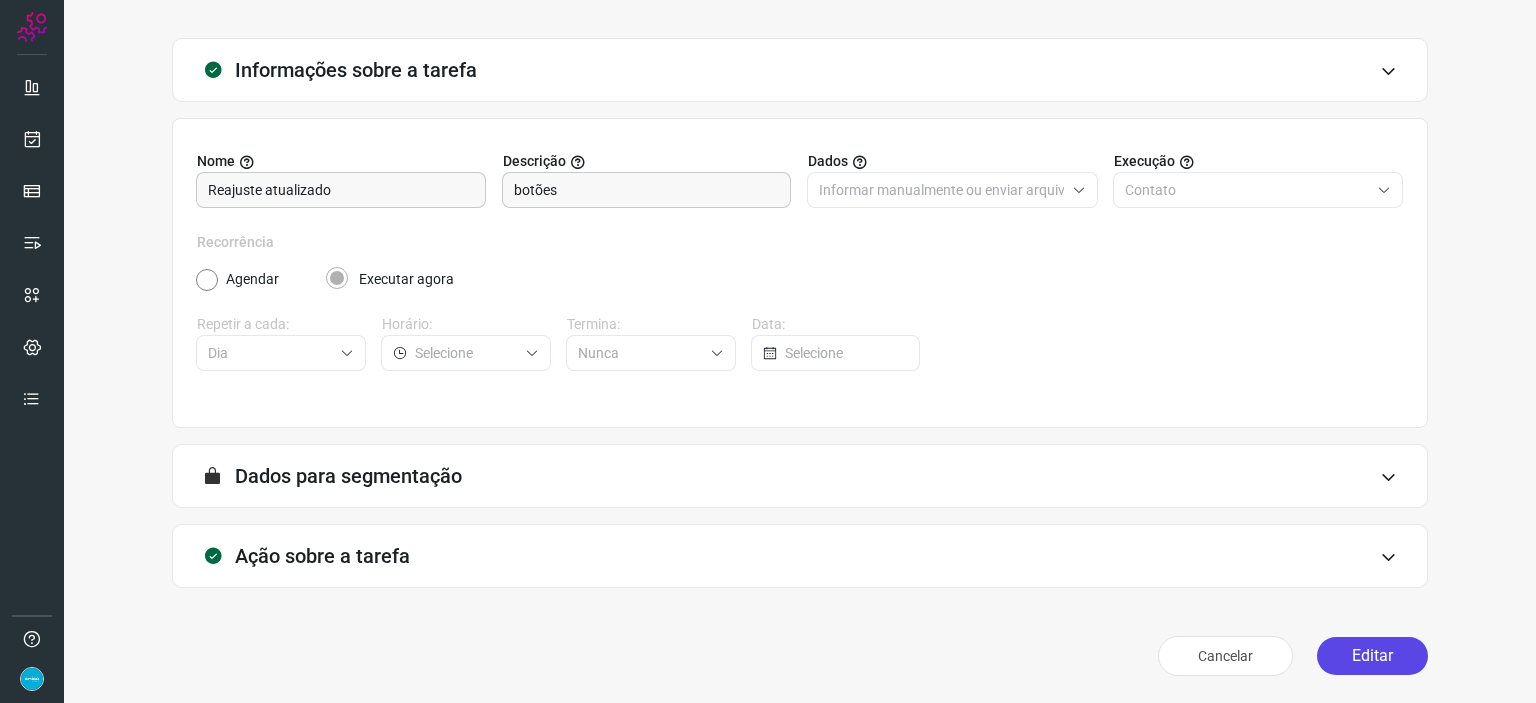 click on "Editar" at bounding box center (1372, 656) 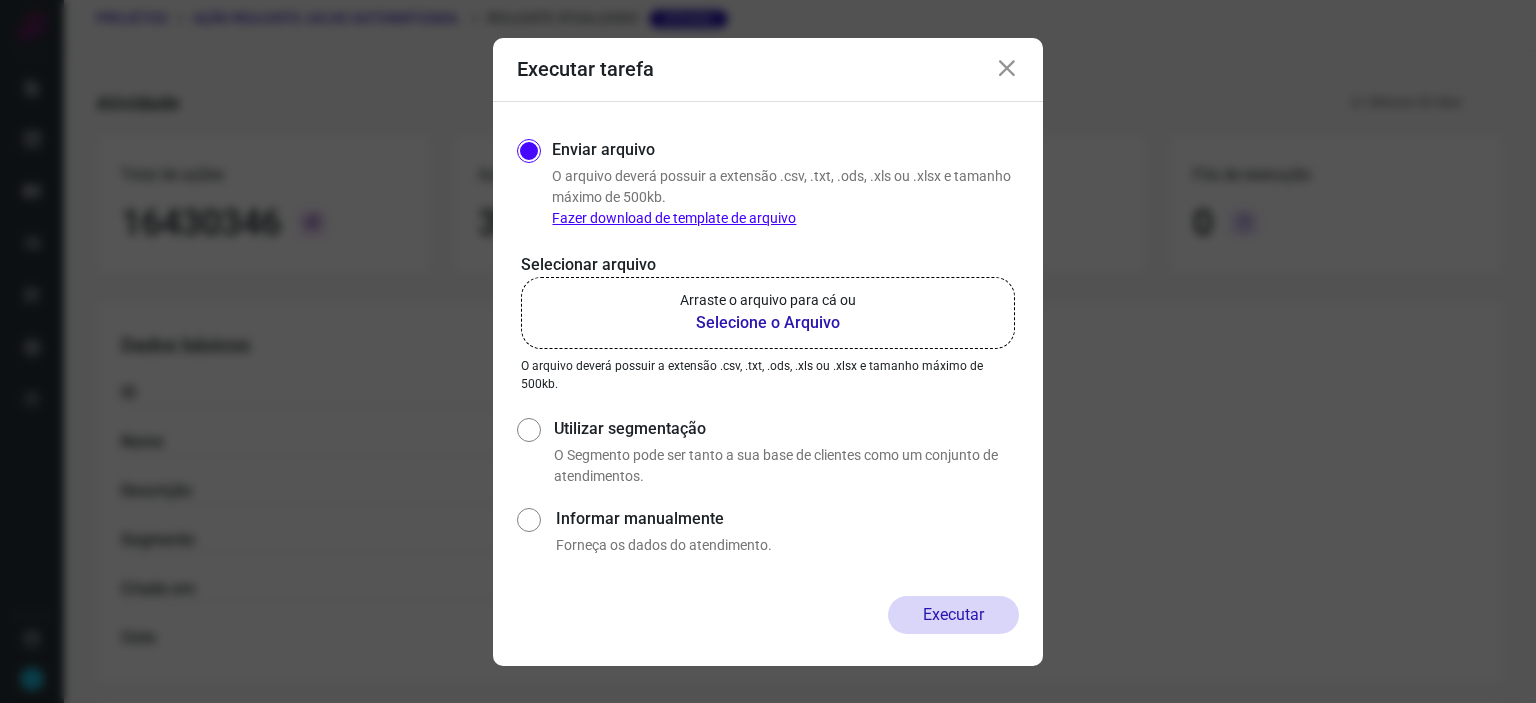 click on "Selecione o Arquivo" at bounding box center (768, 323) 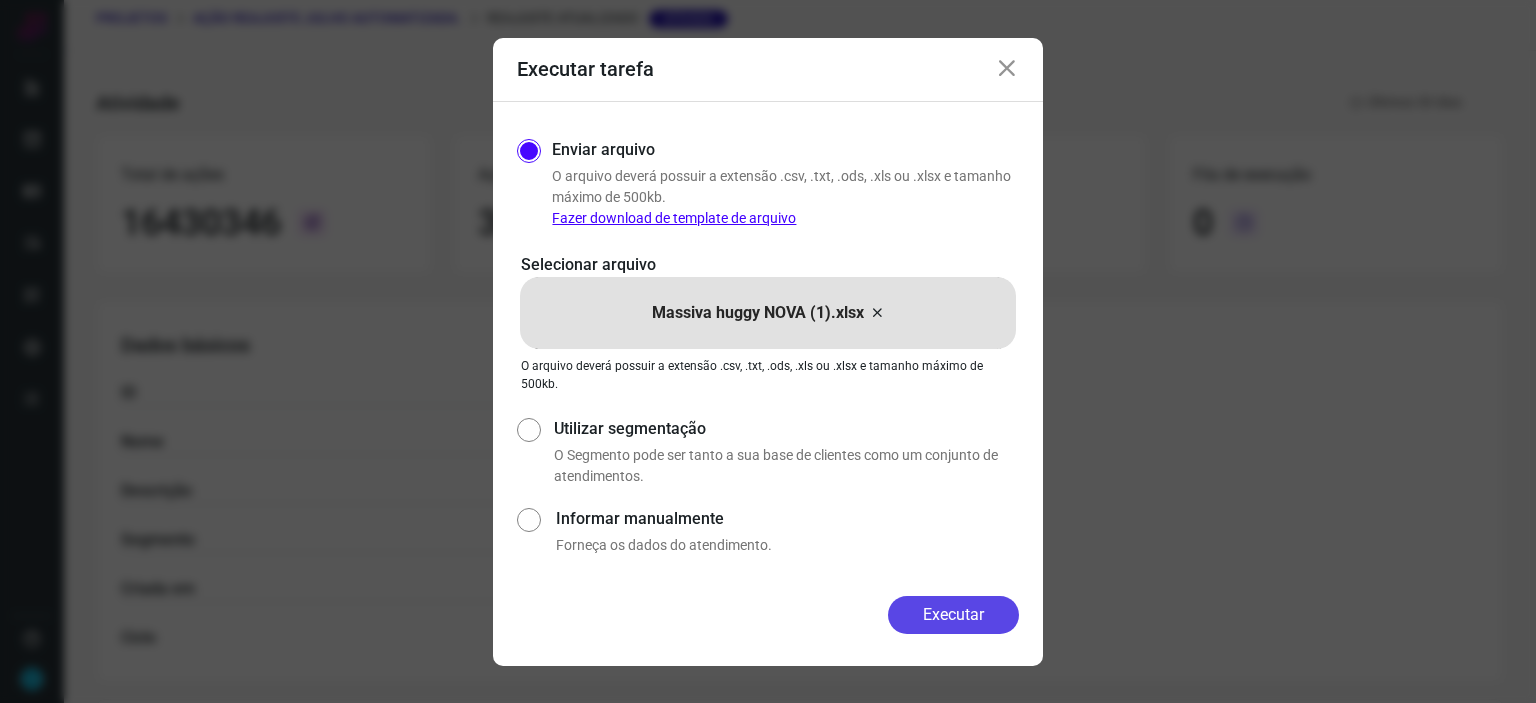 click on "Executar" at bounding box center [953, 615] 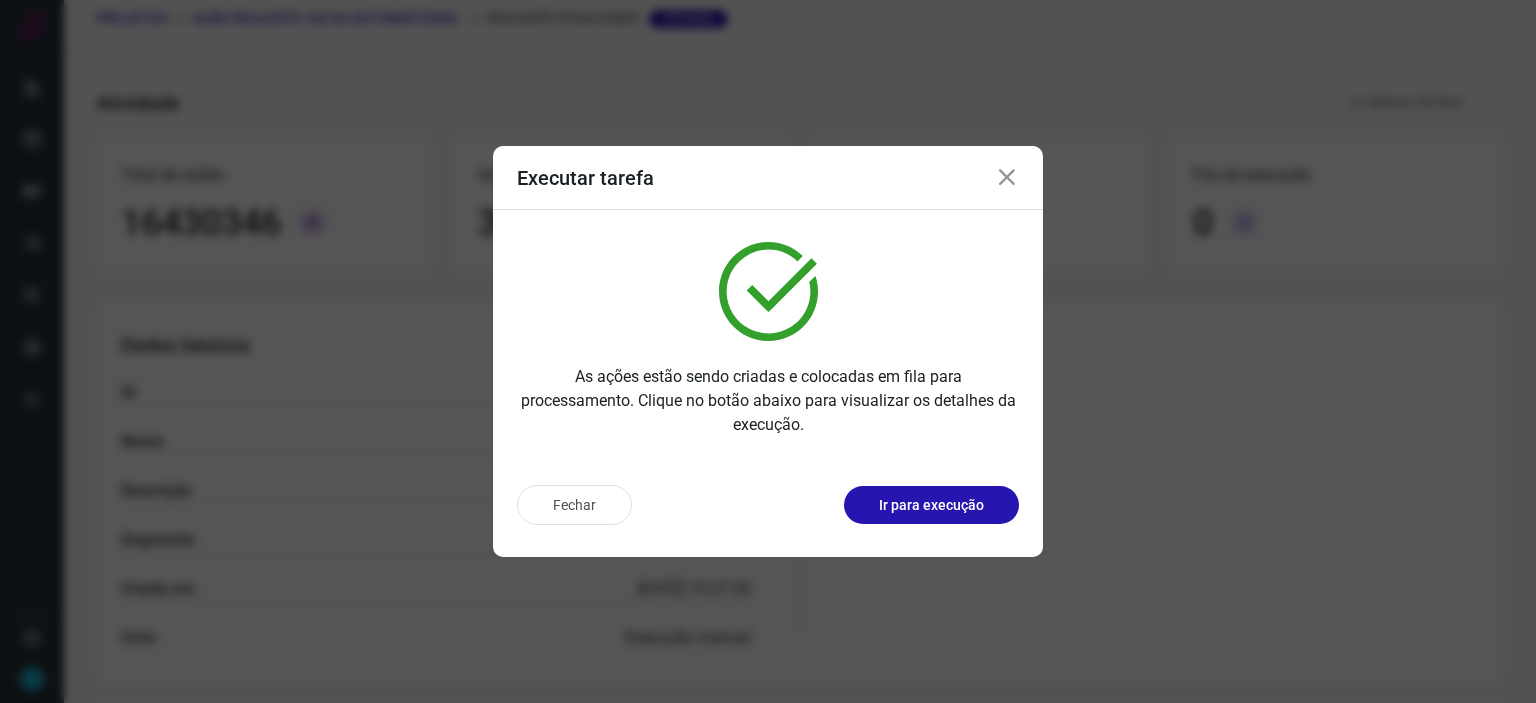 click at bounding box center (1007, 178) 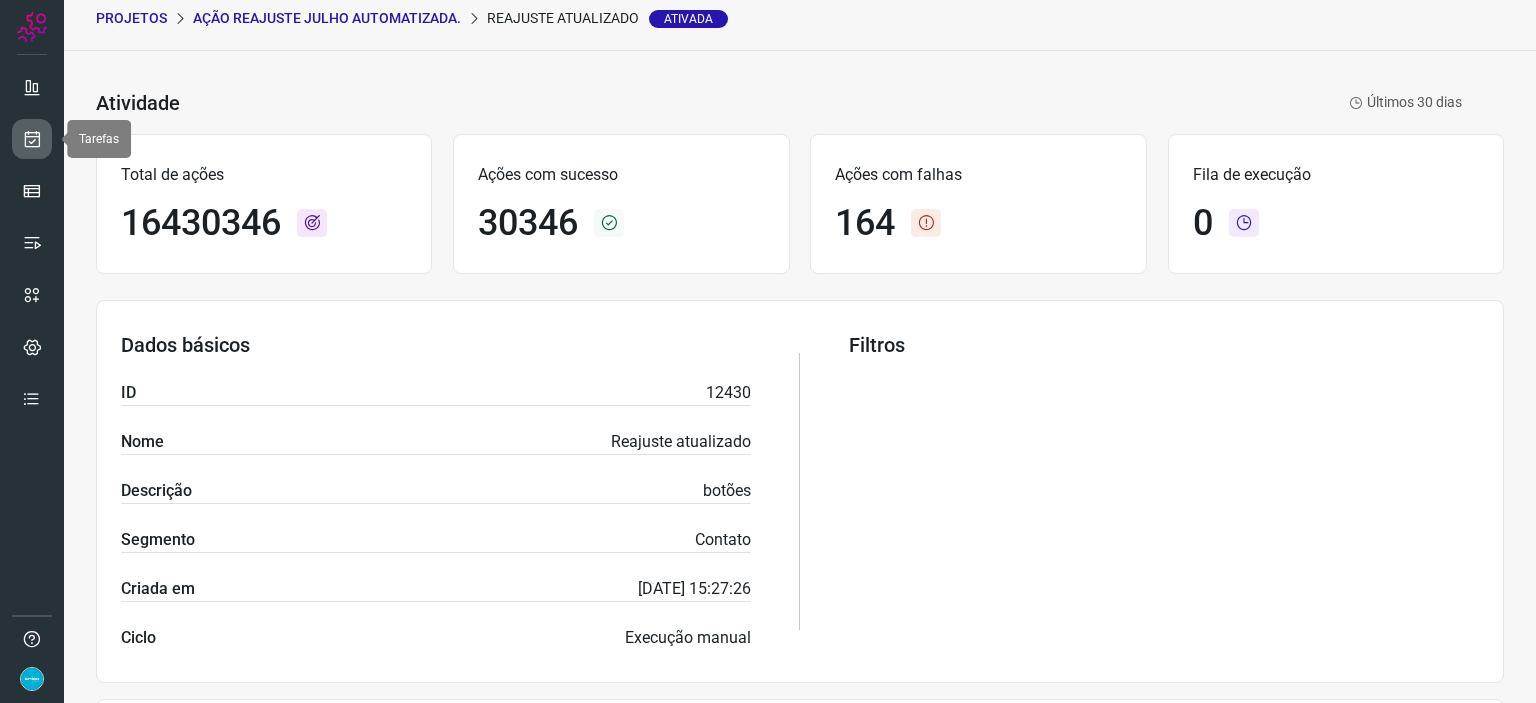 click at bounding box center (32, 139) 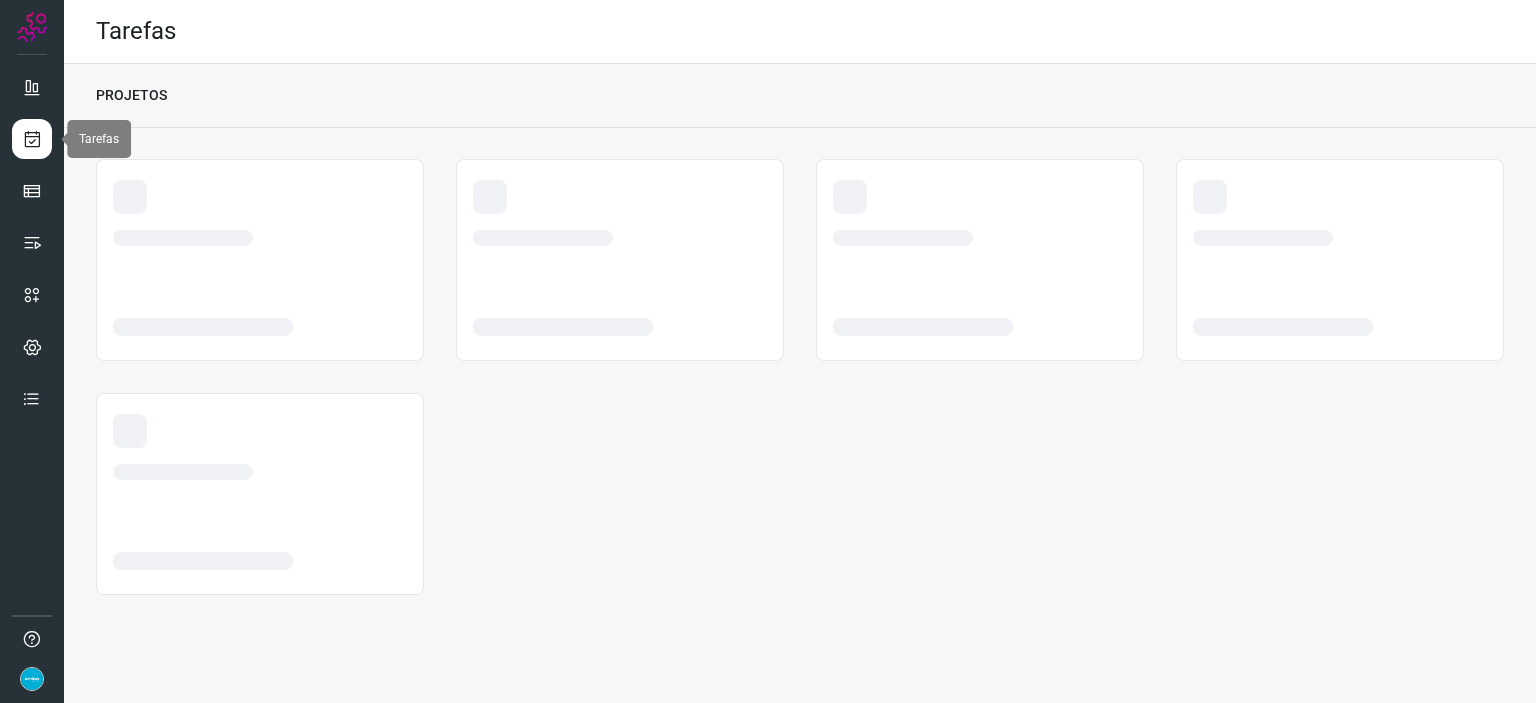 scroll, scrollTop: 0, scrollLeft: 0, axis: both 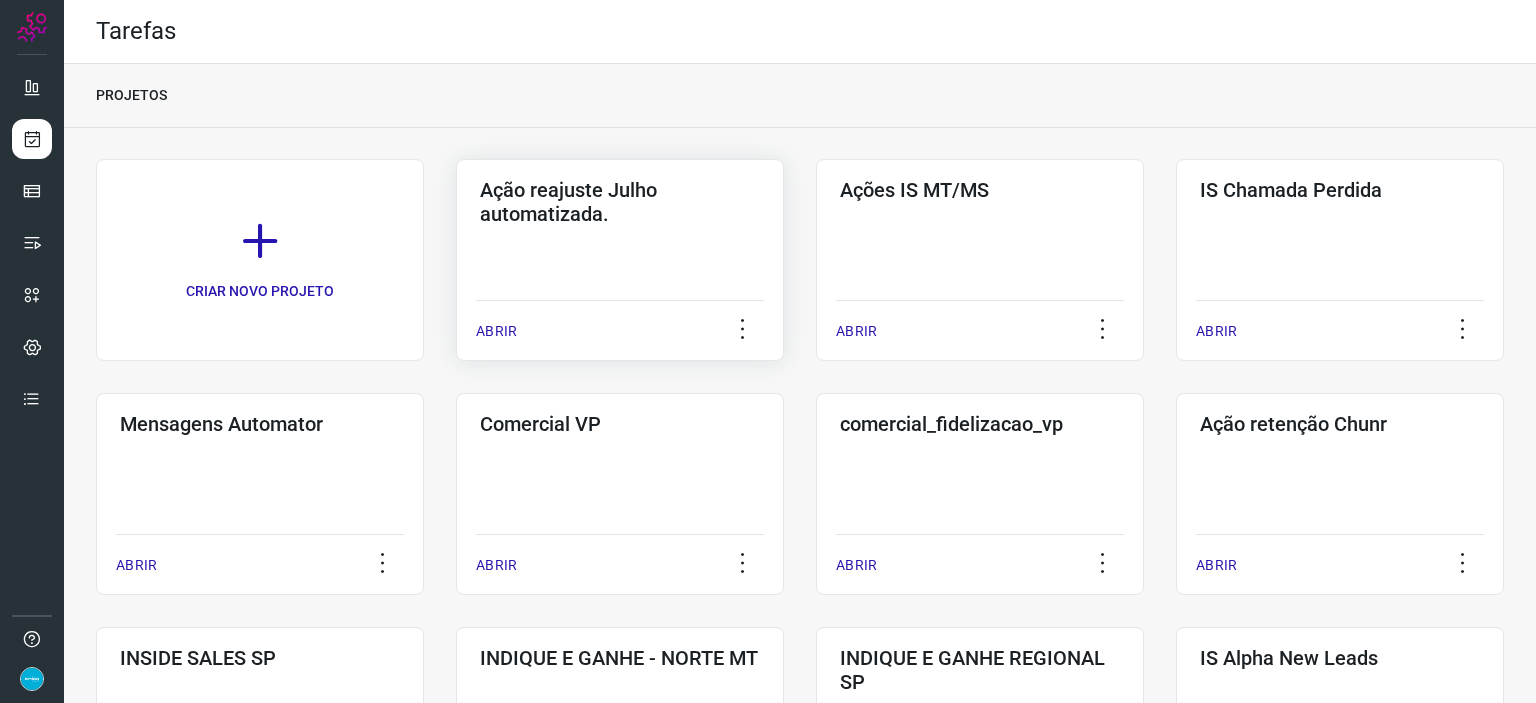 click on "ABRIR" at bounding box center (620, 325) 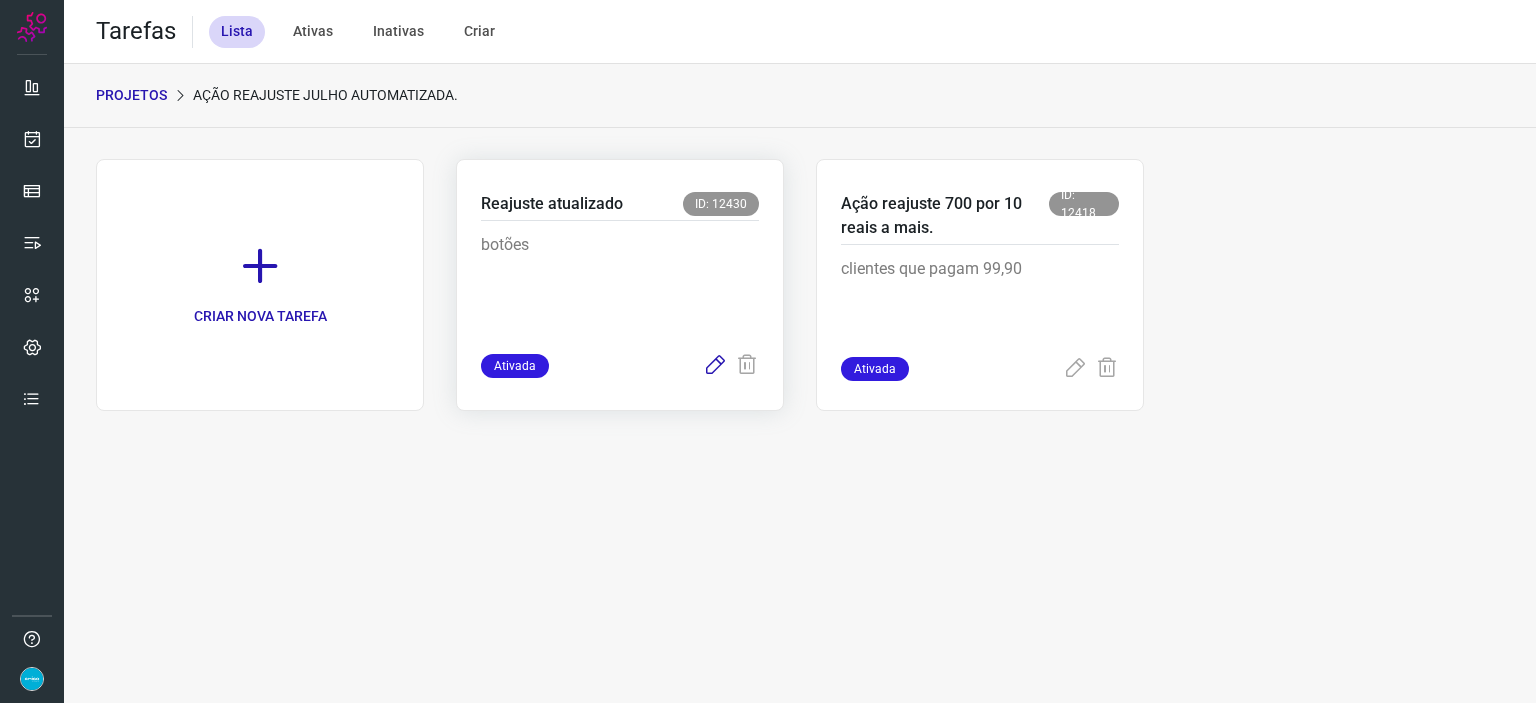 click at bounding box center (715, 366) 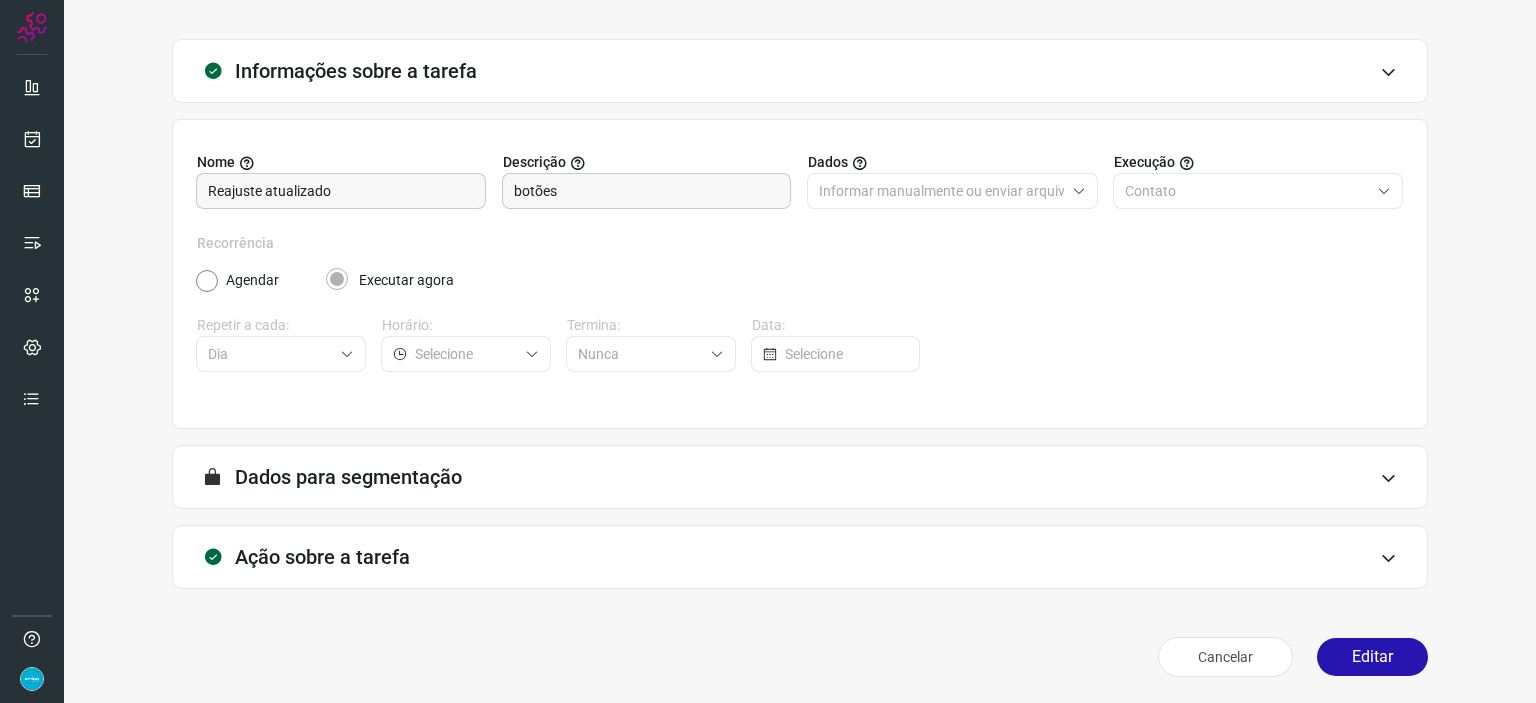 scroll, scrollTop: 77, scrollLeft: 0, axis: vertical 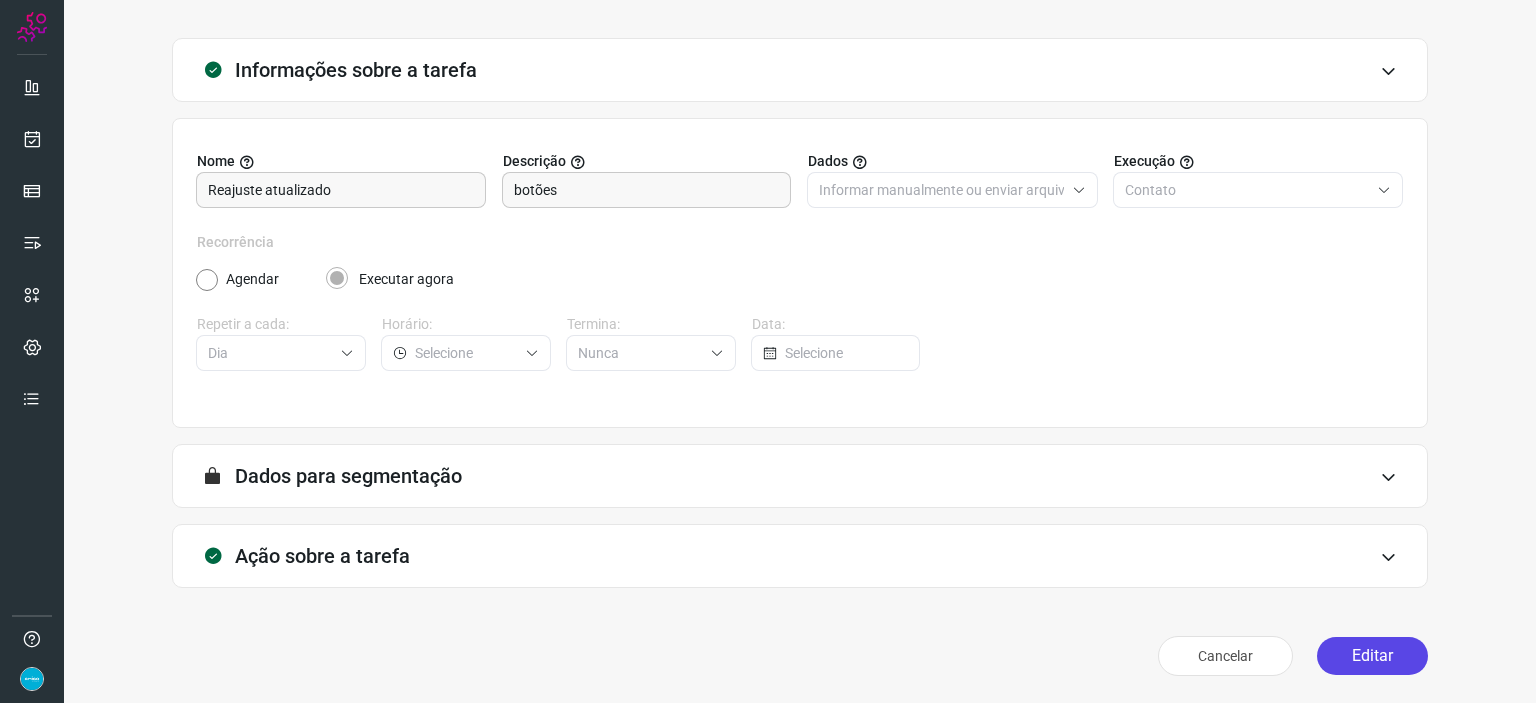 click on "Editar" at bounding box center [1372, 656] 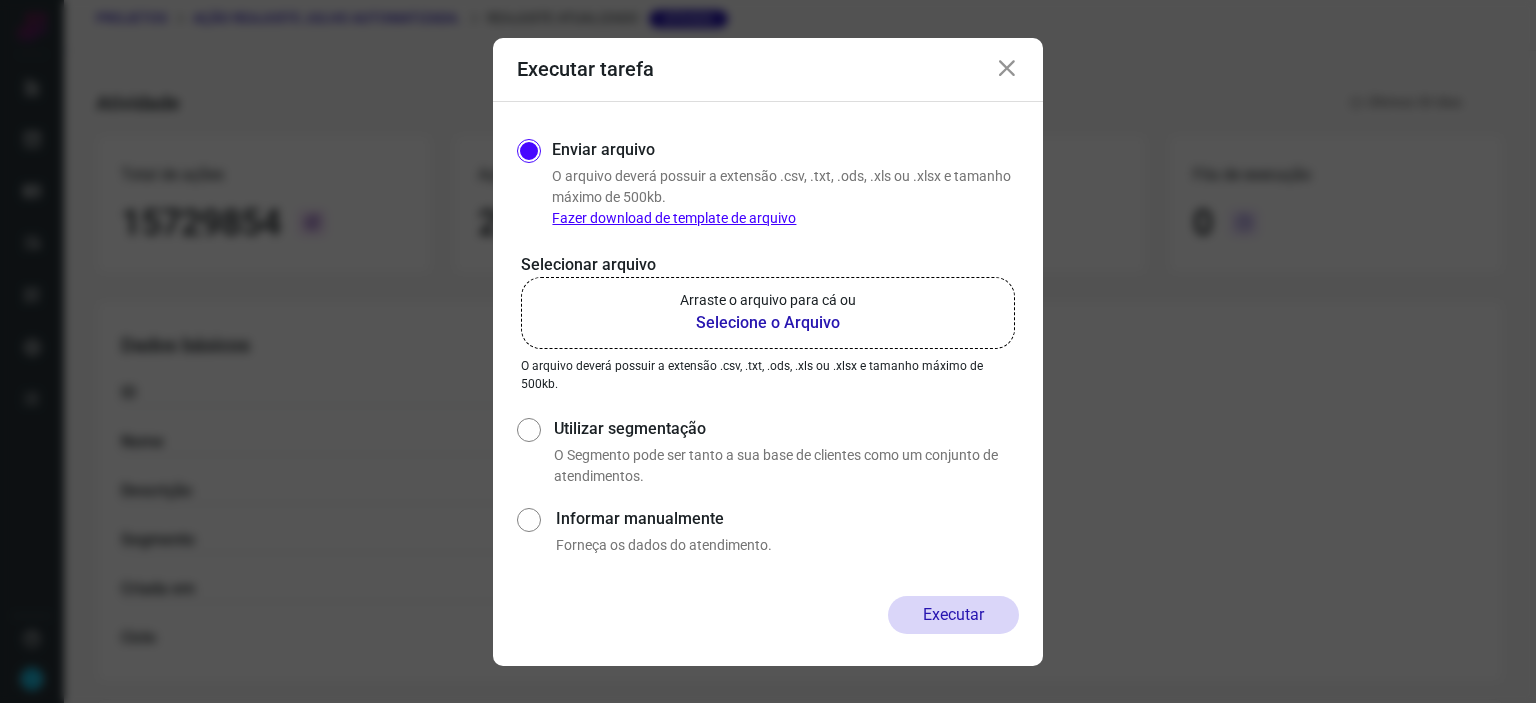 click on "Selecione o Arquivo" at bounding box center (768, 323) 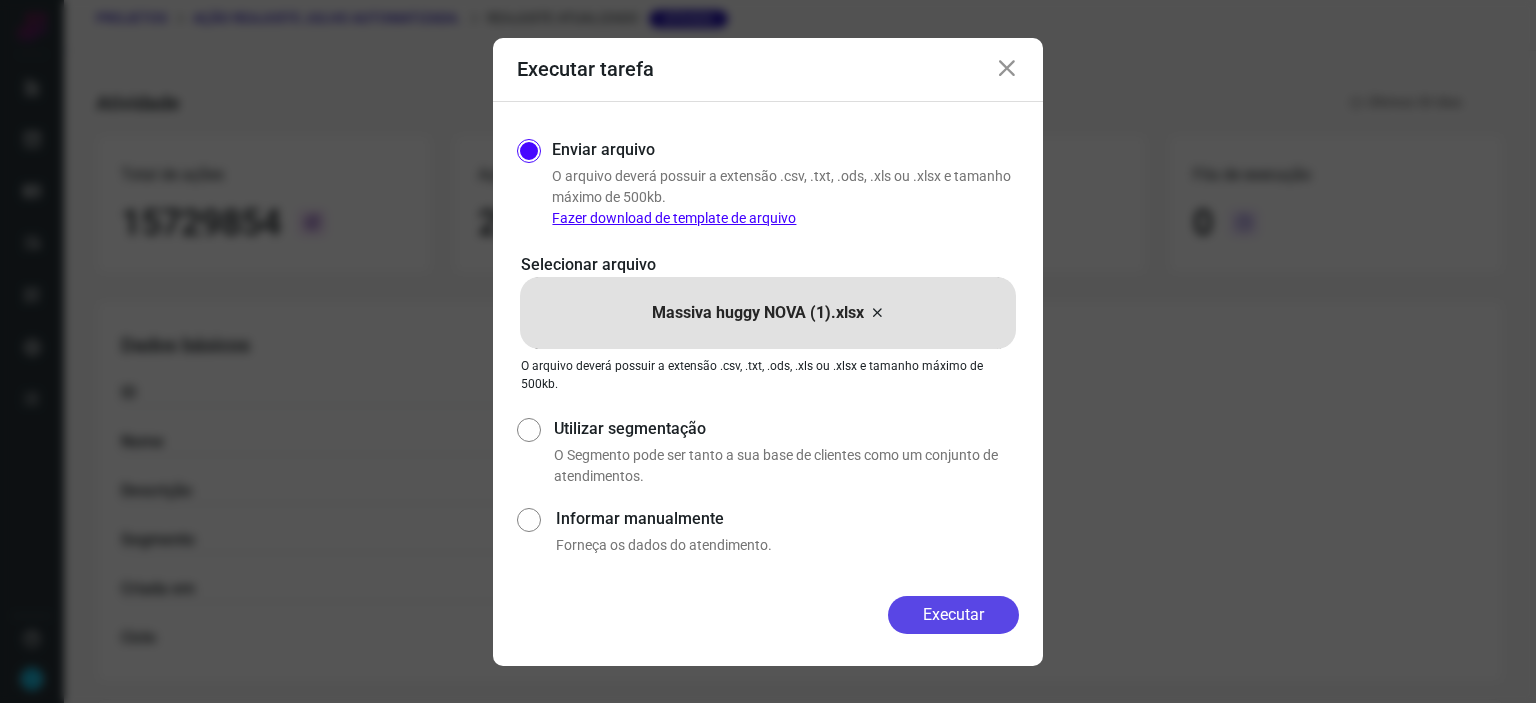 click on "Executar" at bounding box center [953, 615] 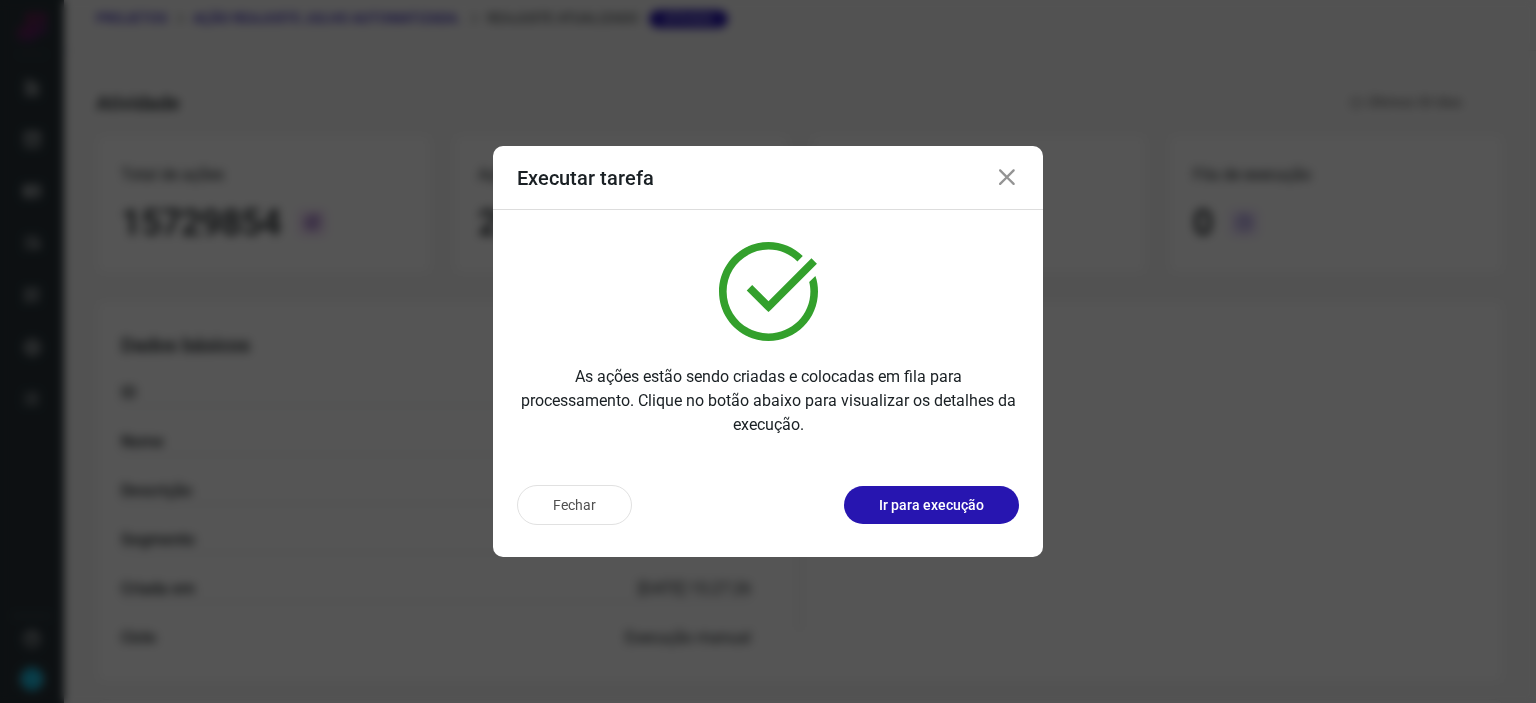 click at bounding box center (1007, 178) 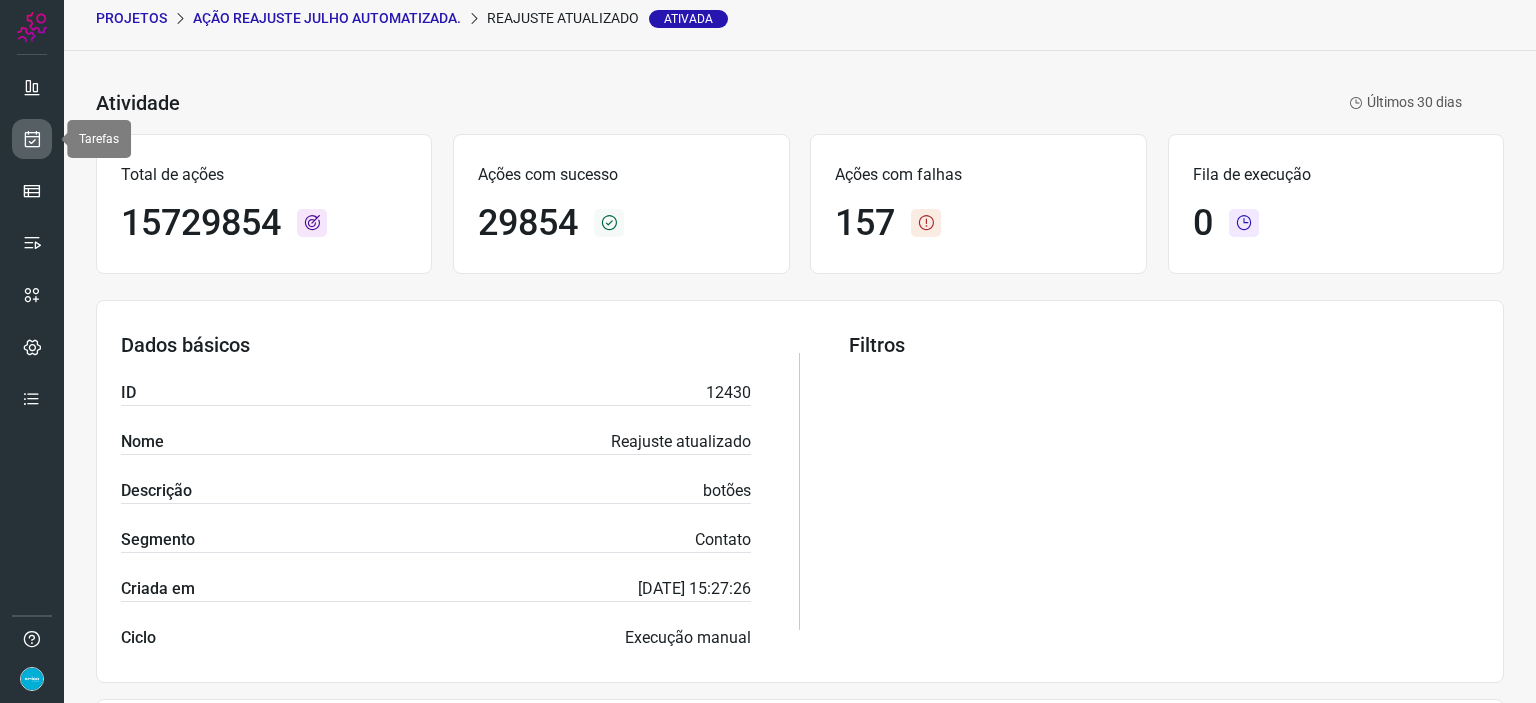 click at bounding box center [32, 139] 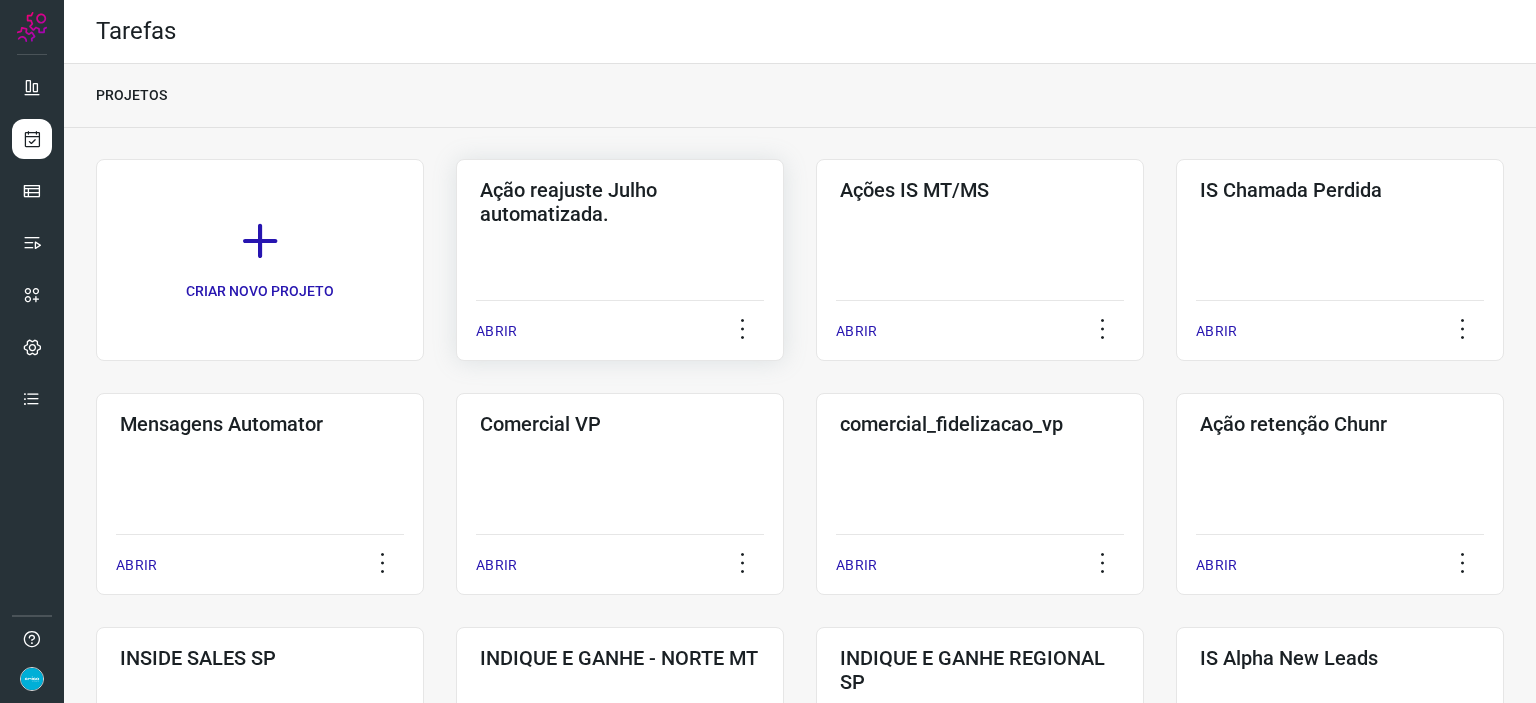 click on "ABRIR" at bounding box center [496, 331] 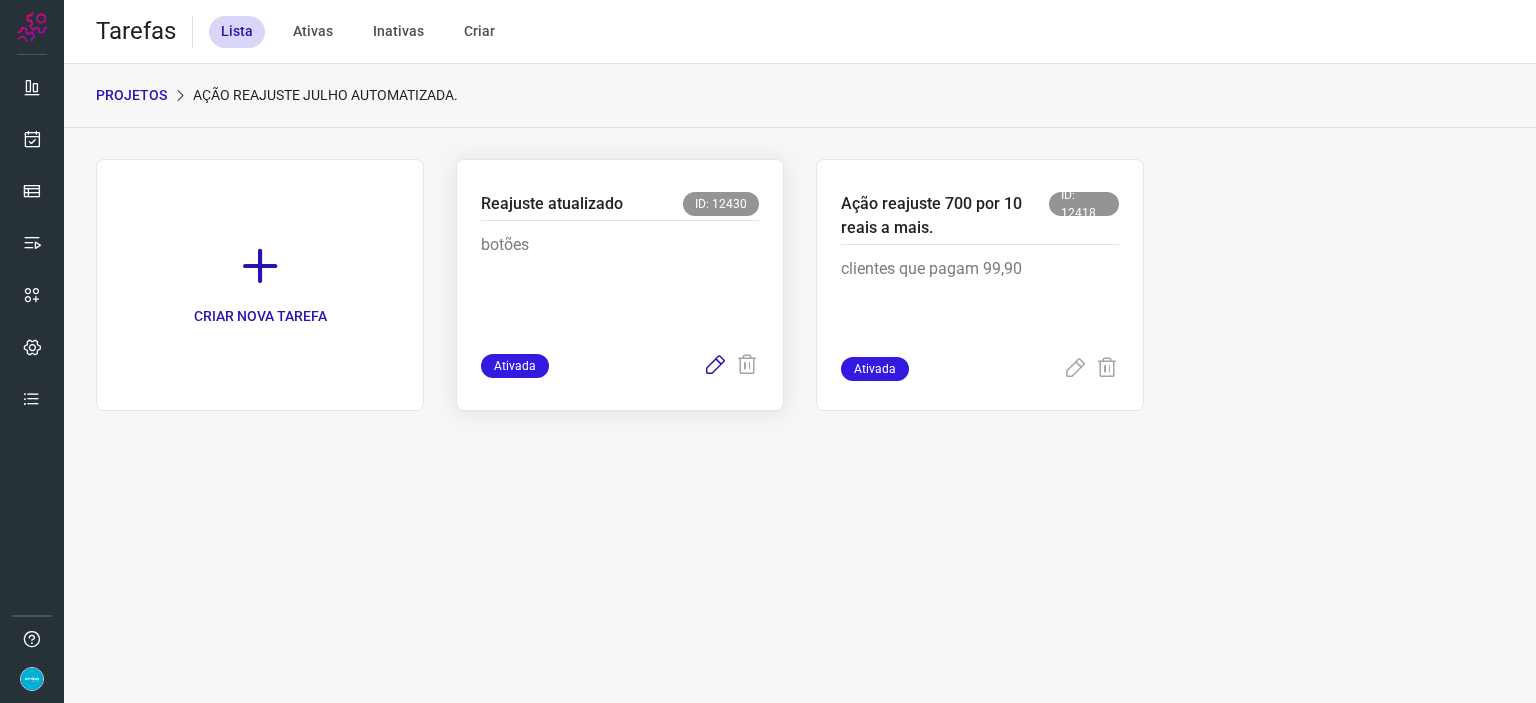 click at bounding box center (715, 366) 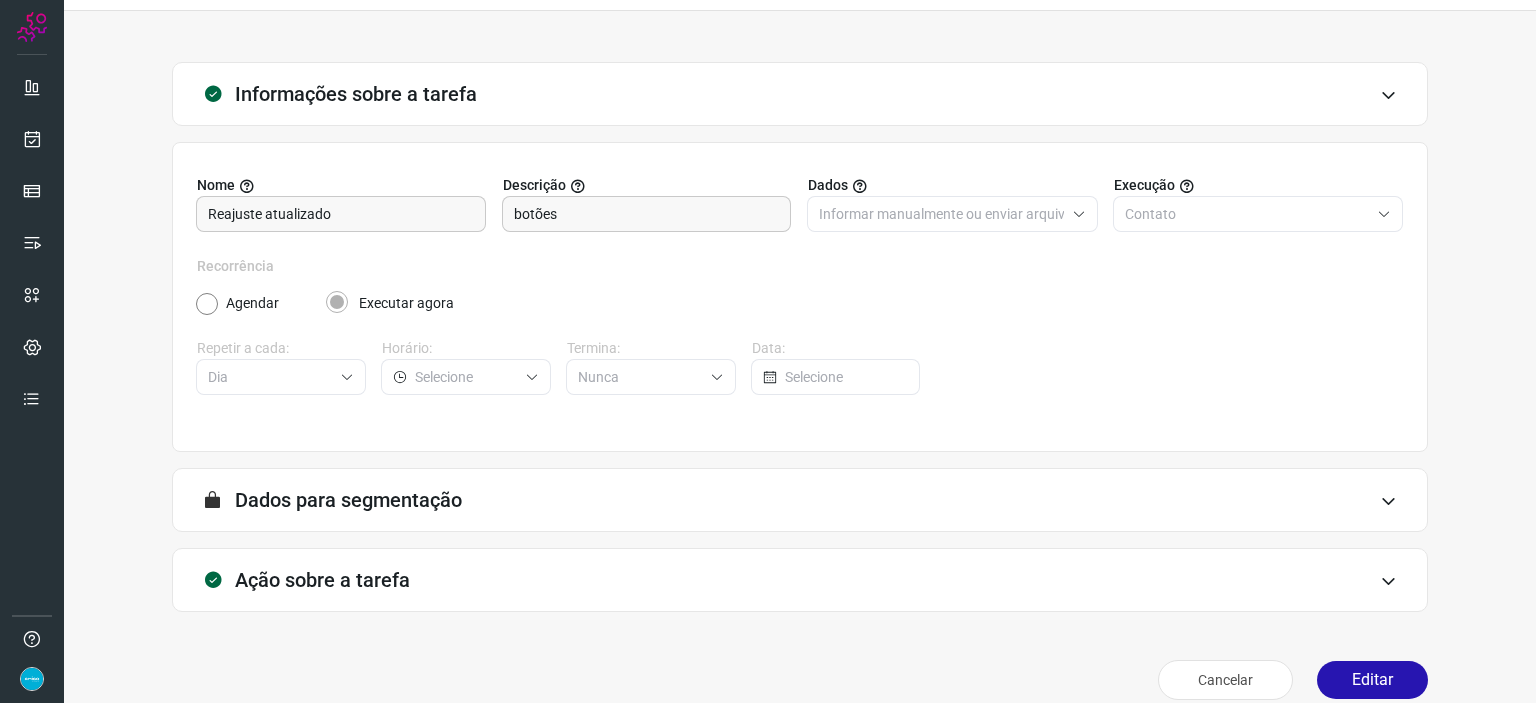 scroll, scrollTop: 77, scrollLeft: 0, axis: vertical 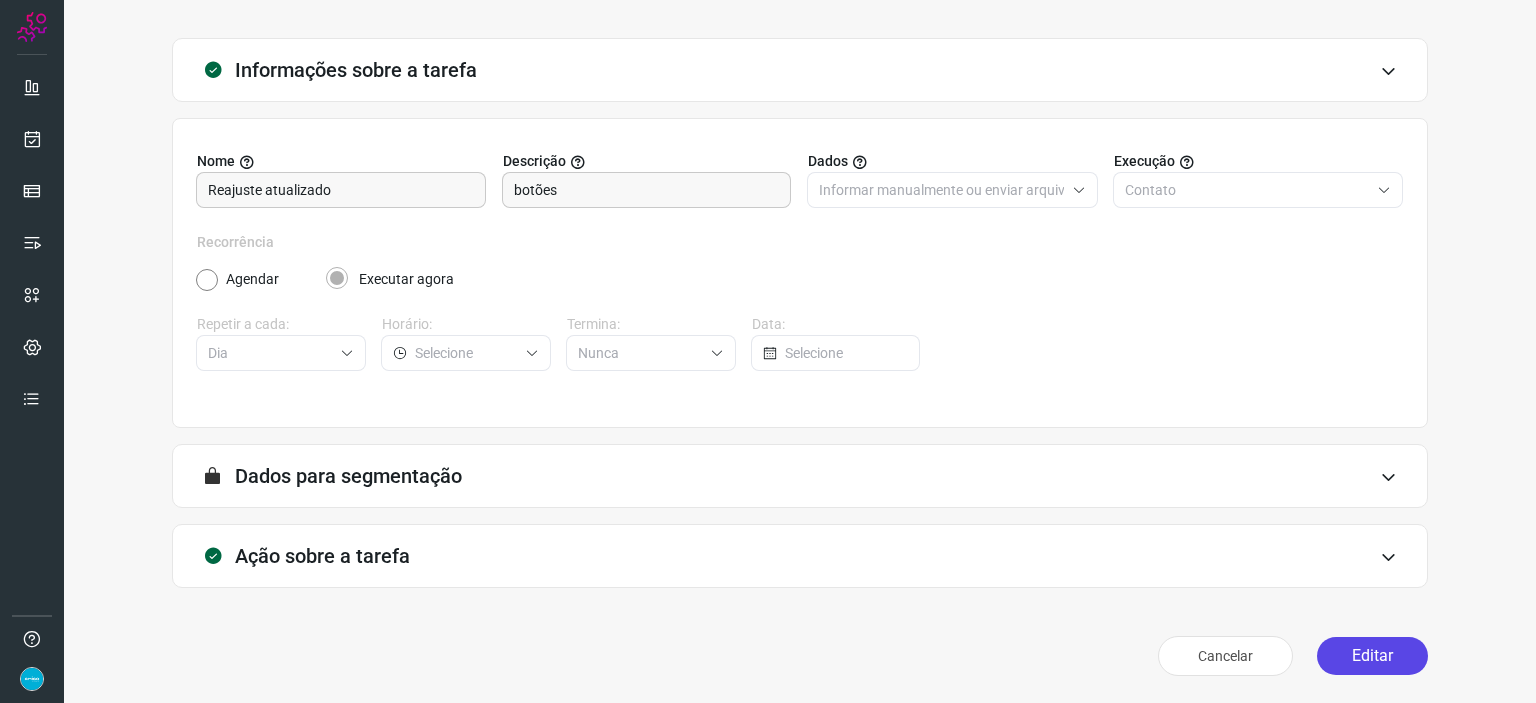 click on "Editar" at bounding box center [1372, 656] 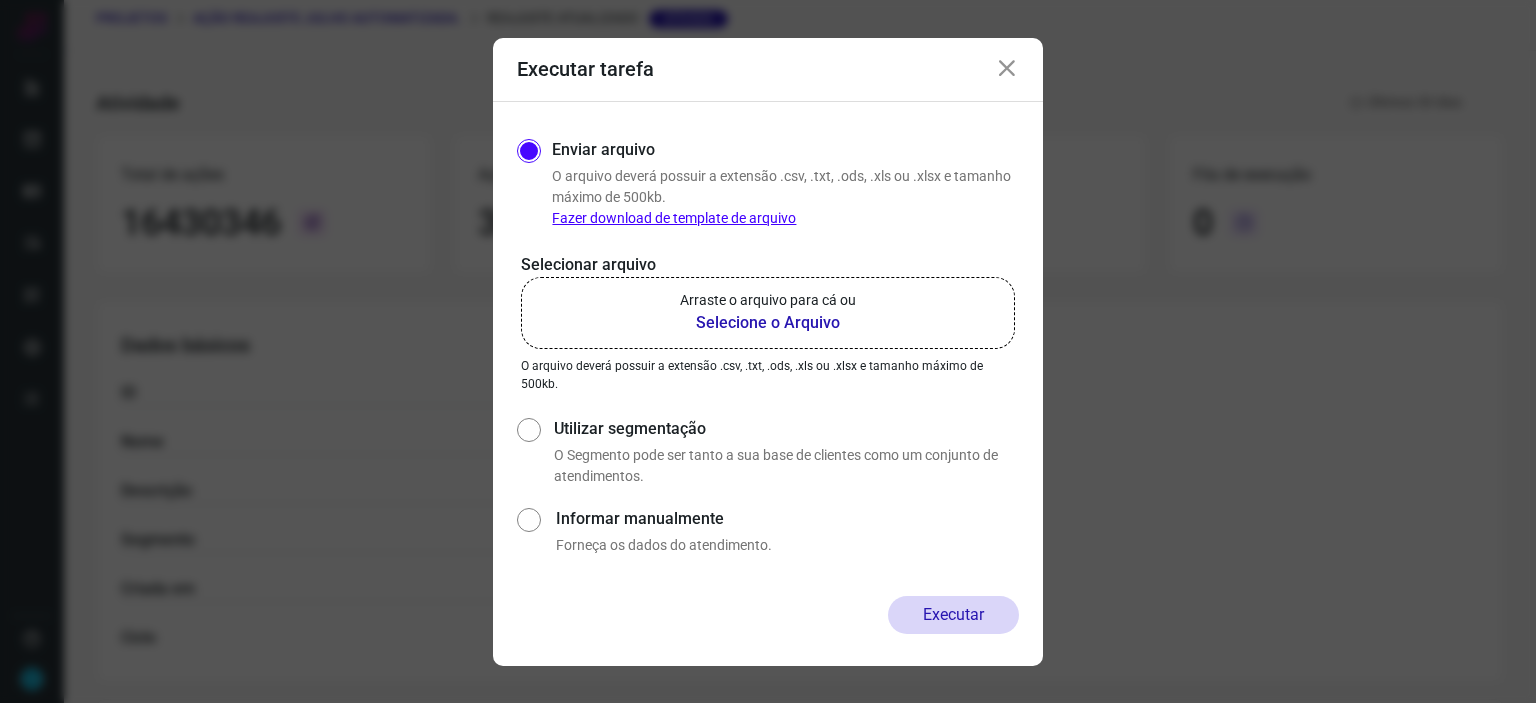 click on "Selecione o Arquivo" at bounding box center (768, 323) 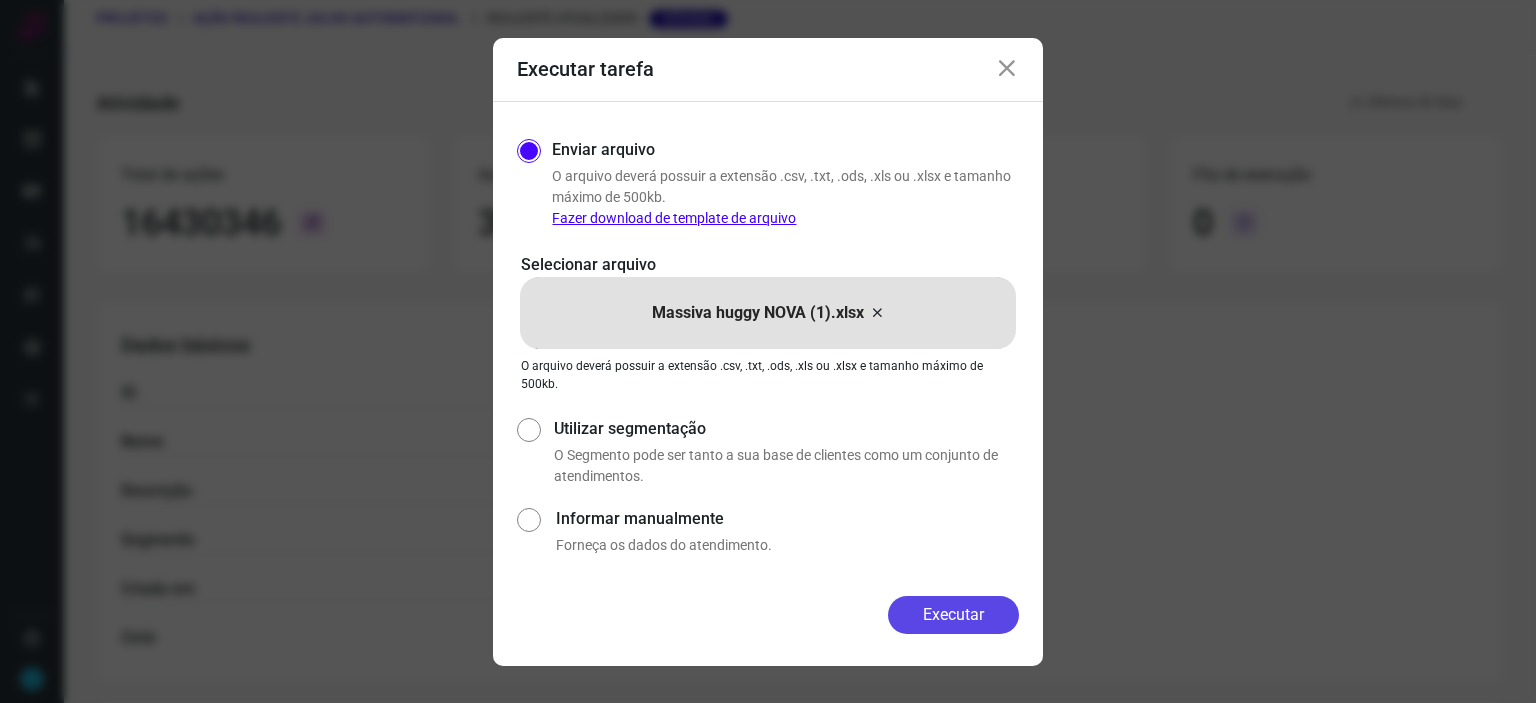 click on "Executar" at bounding box center (953, 615) 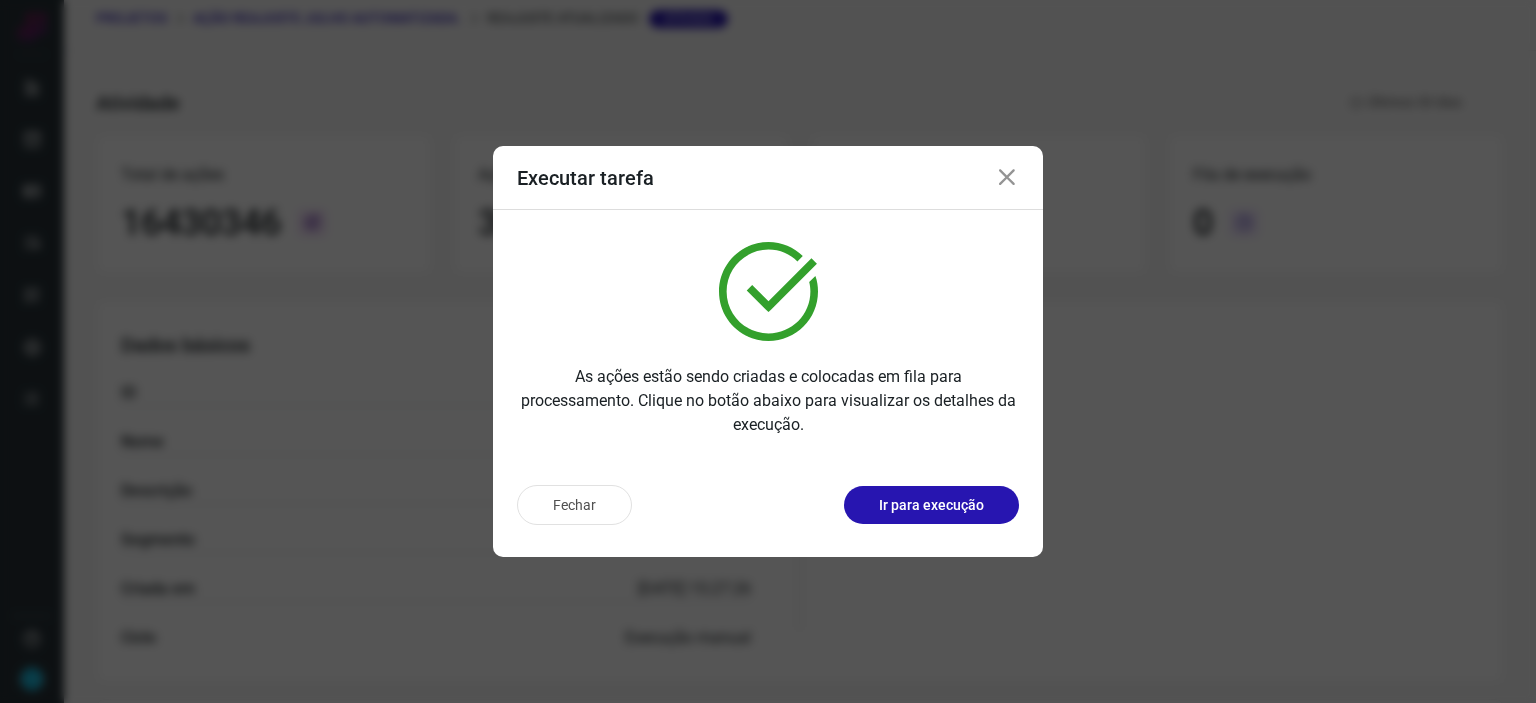 click at bounding box center [1007, 178] 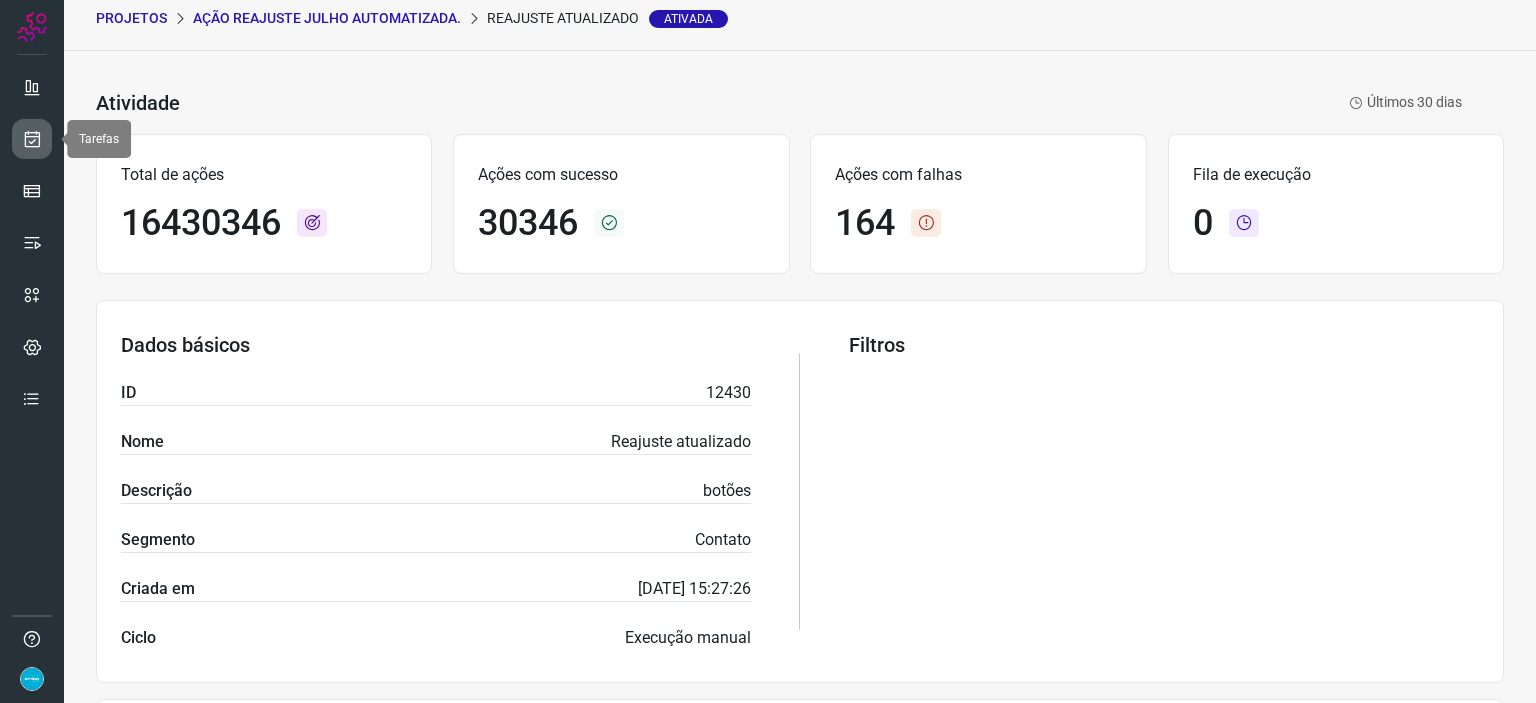 click at bounding box center [32, 139] 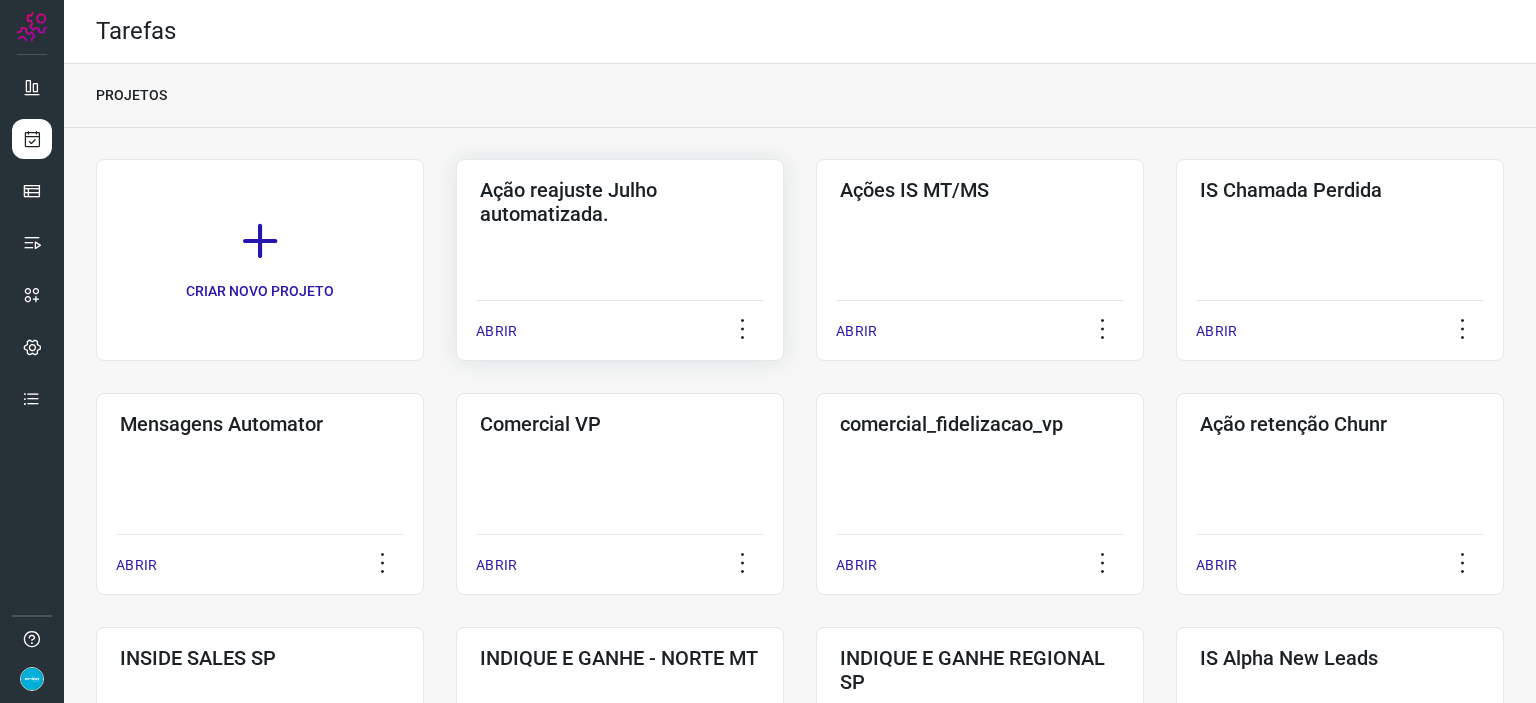 click on "ABRIR" at bounding box center [496, 331] 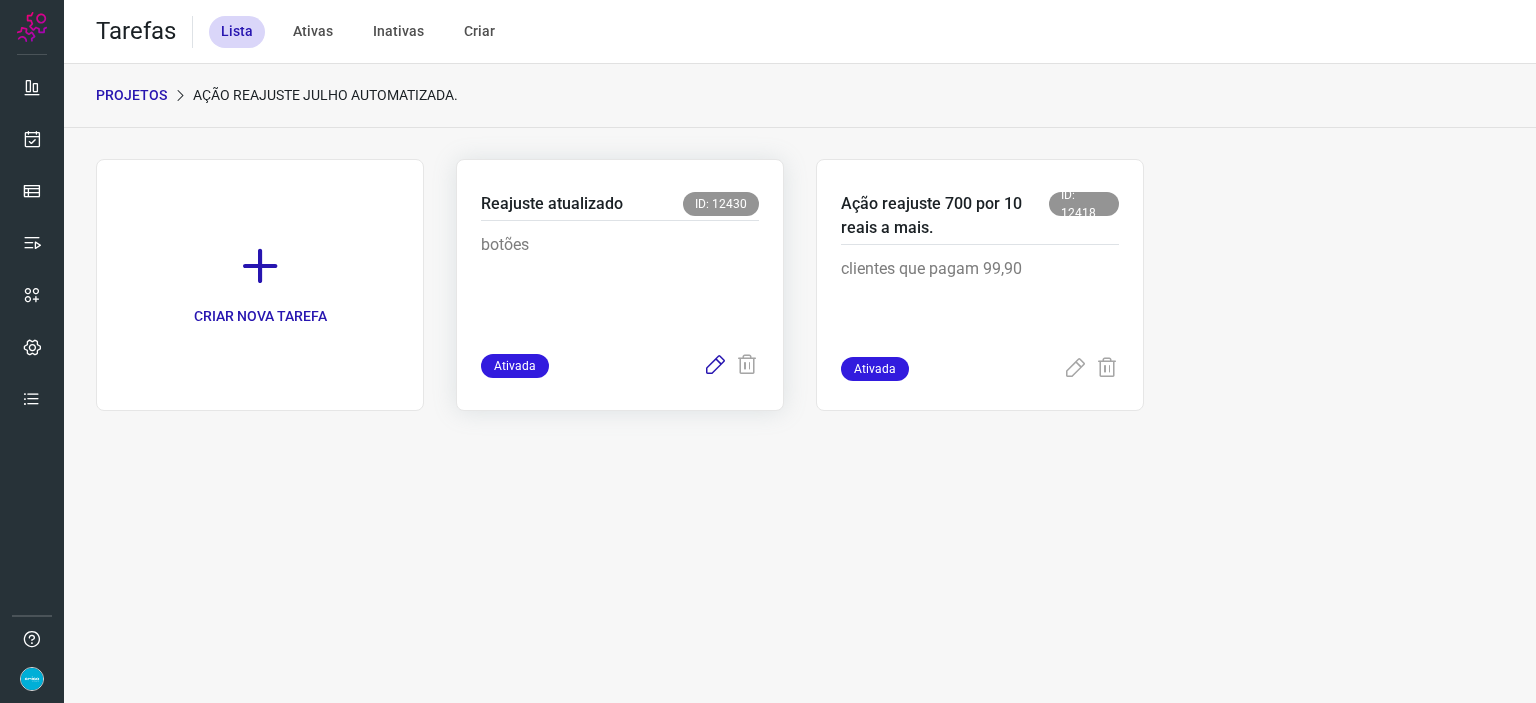 click at bounding box center [715, 366] 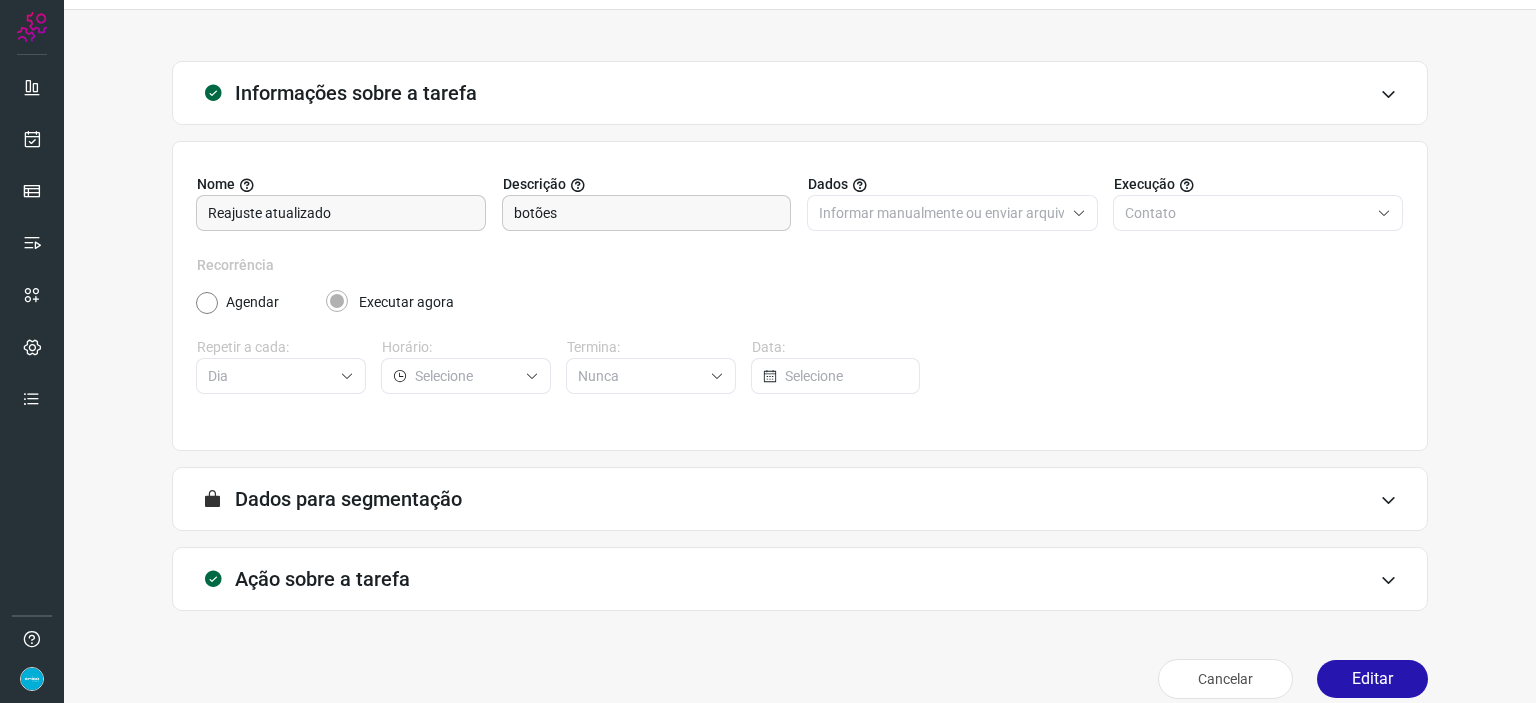 scroll, scrollTop: 77, scrollLeft: 0, axis: vertical 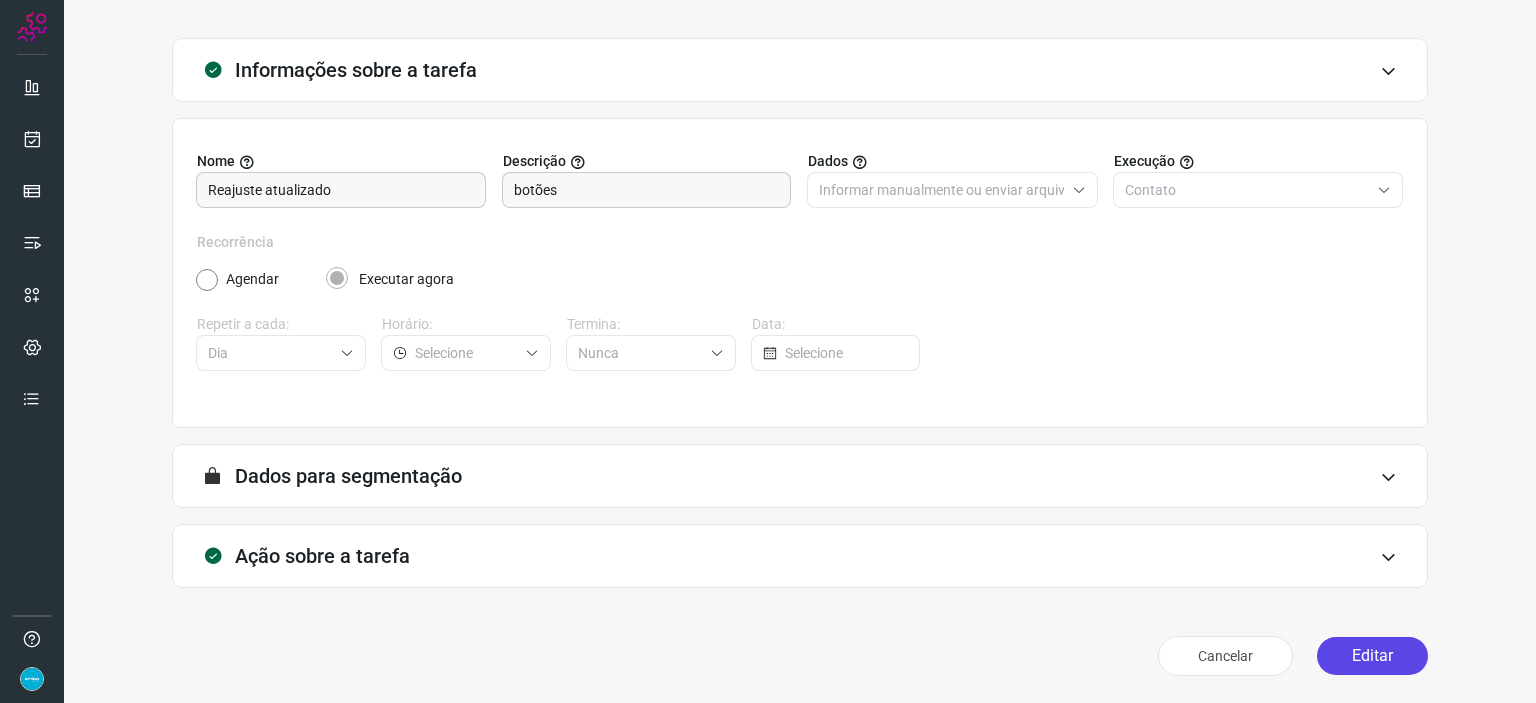 click on "Editar" at bounding box center [1372, 656] 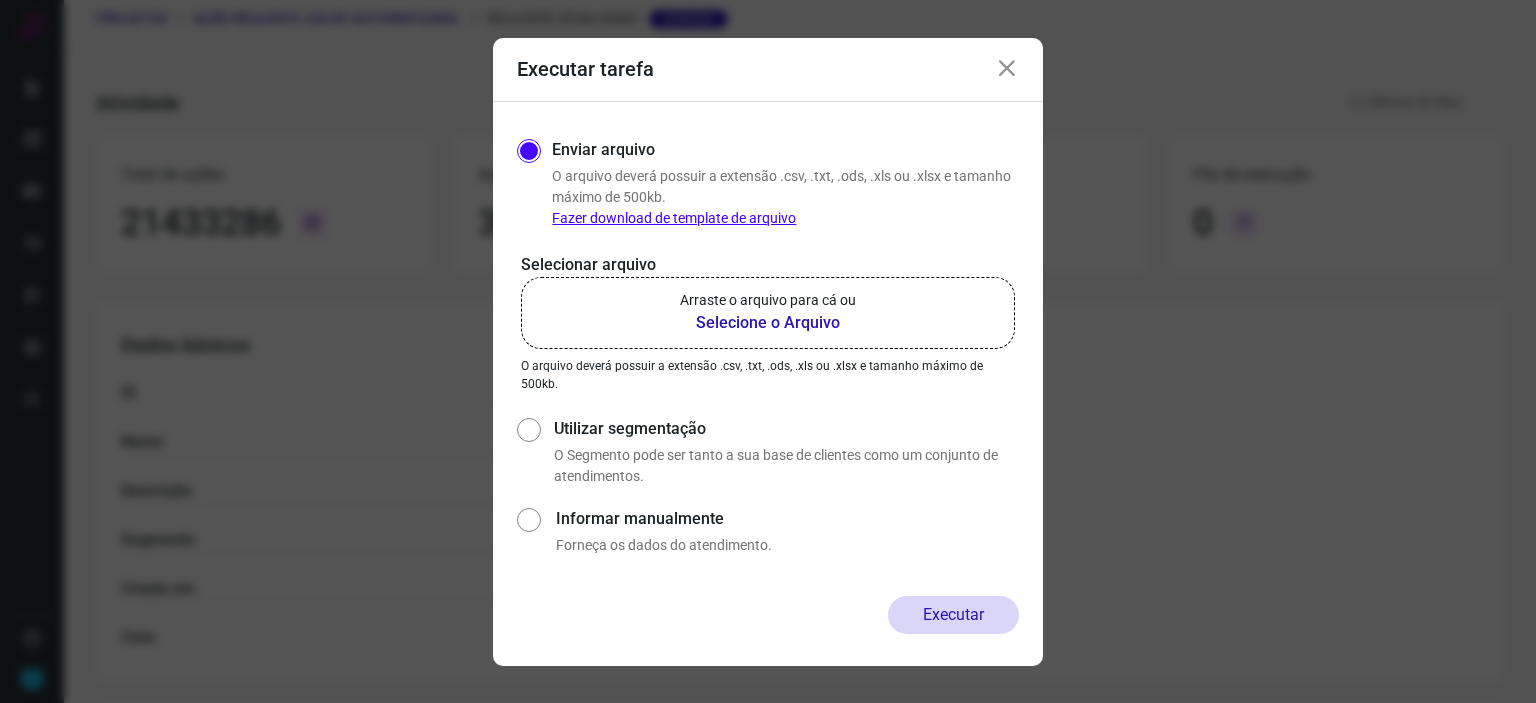 click on "Selecione o Arquivo" at bounding box center [768, 323] 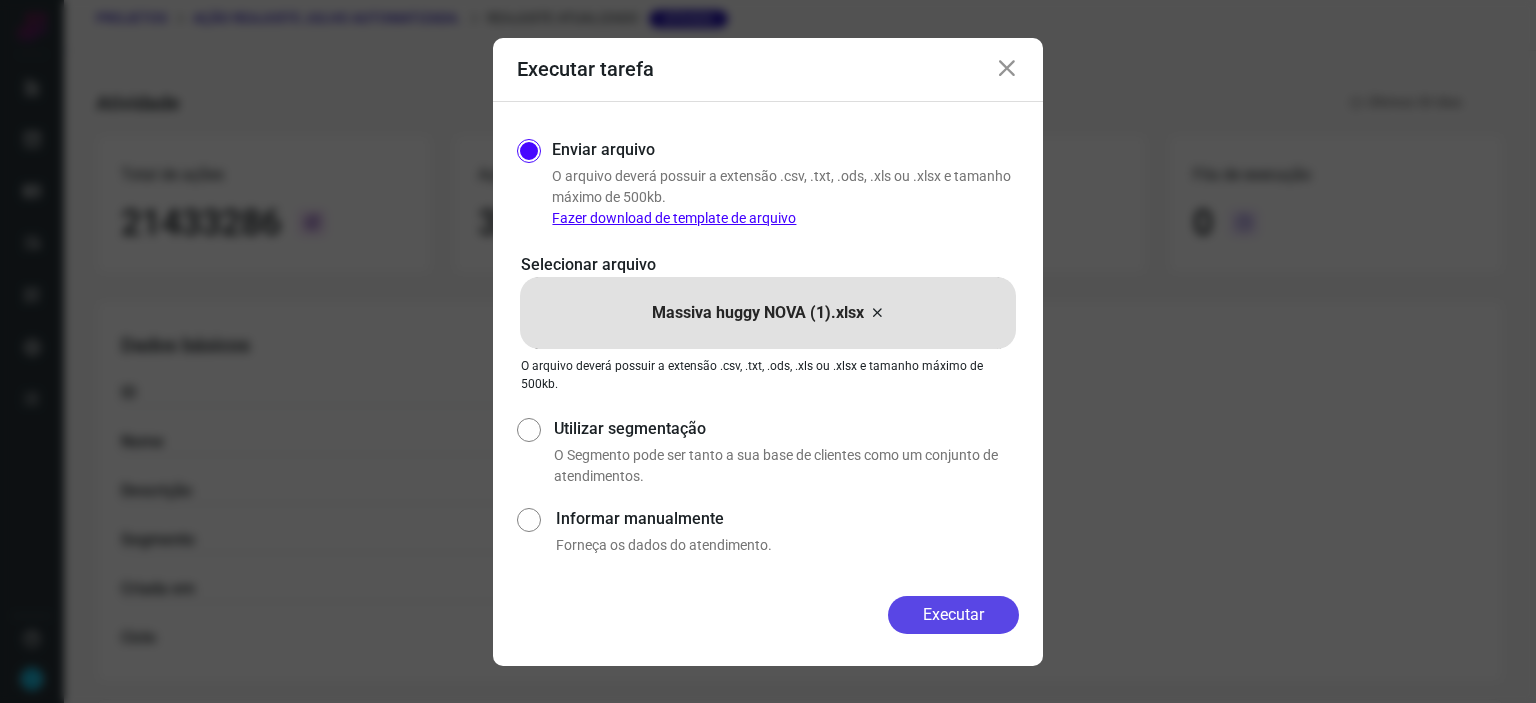 click on "Executar" at bounding box center (953, 615) 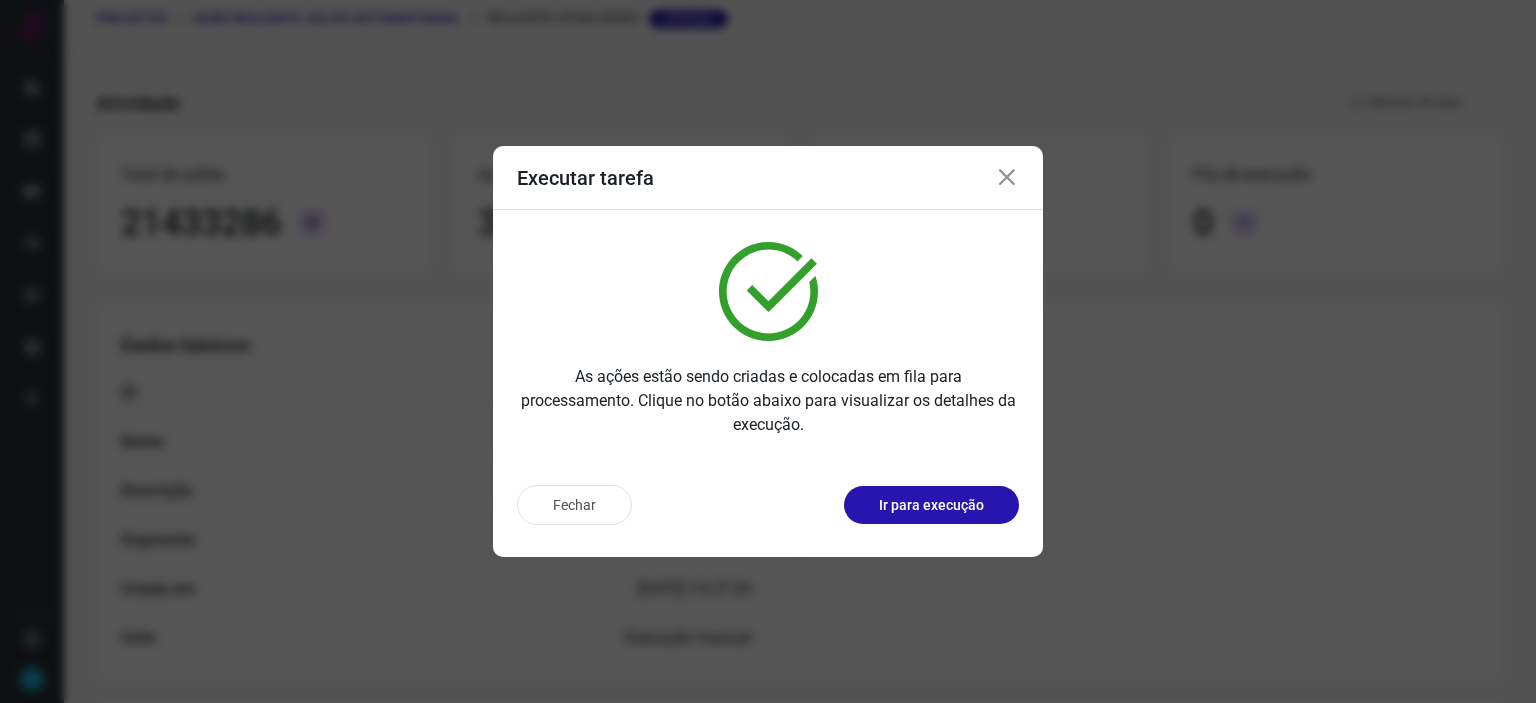 click at bounding box center [1007, 178] 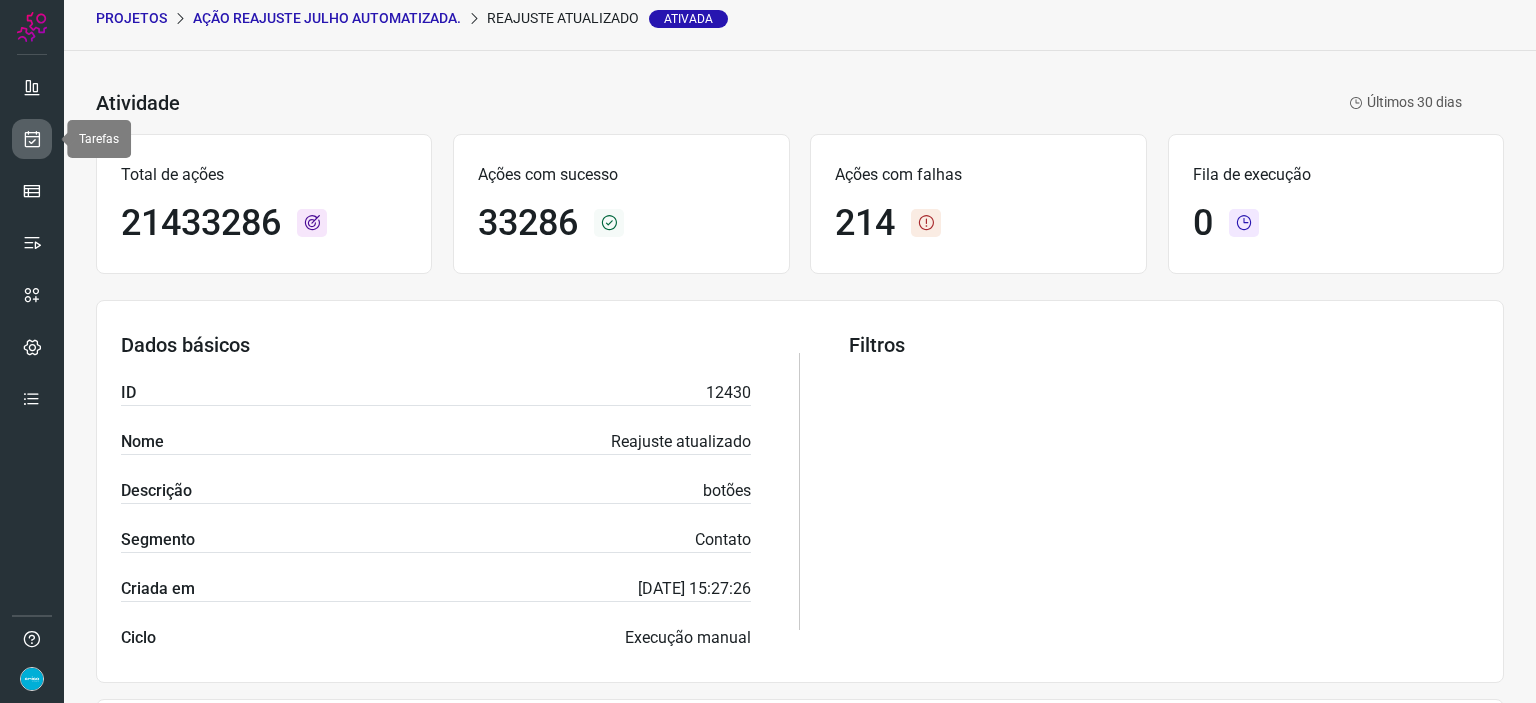 click at bounding box center (32, 139) 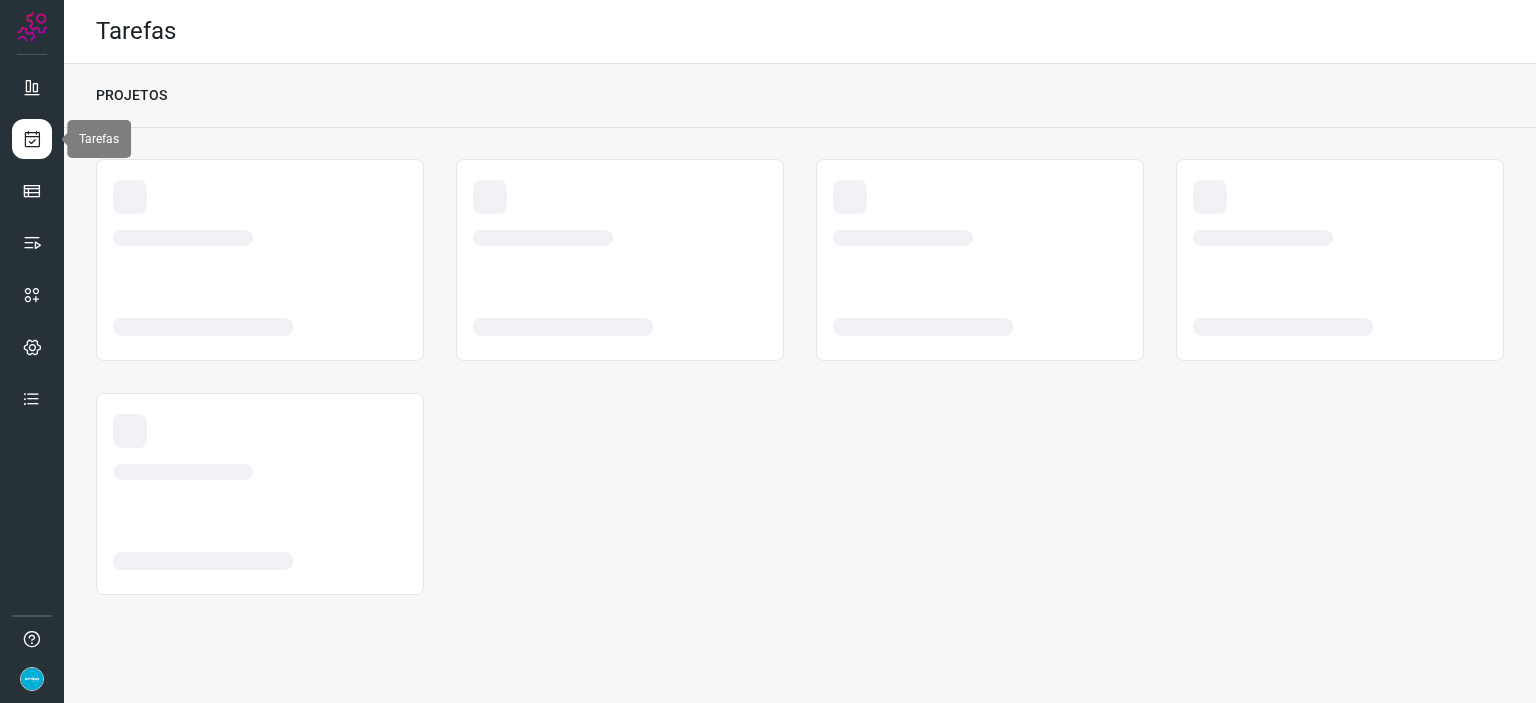 scroll, scrollTop: 0, scrollLeft: 0, axis: both 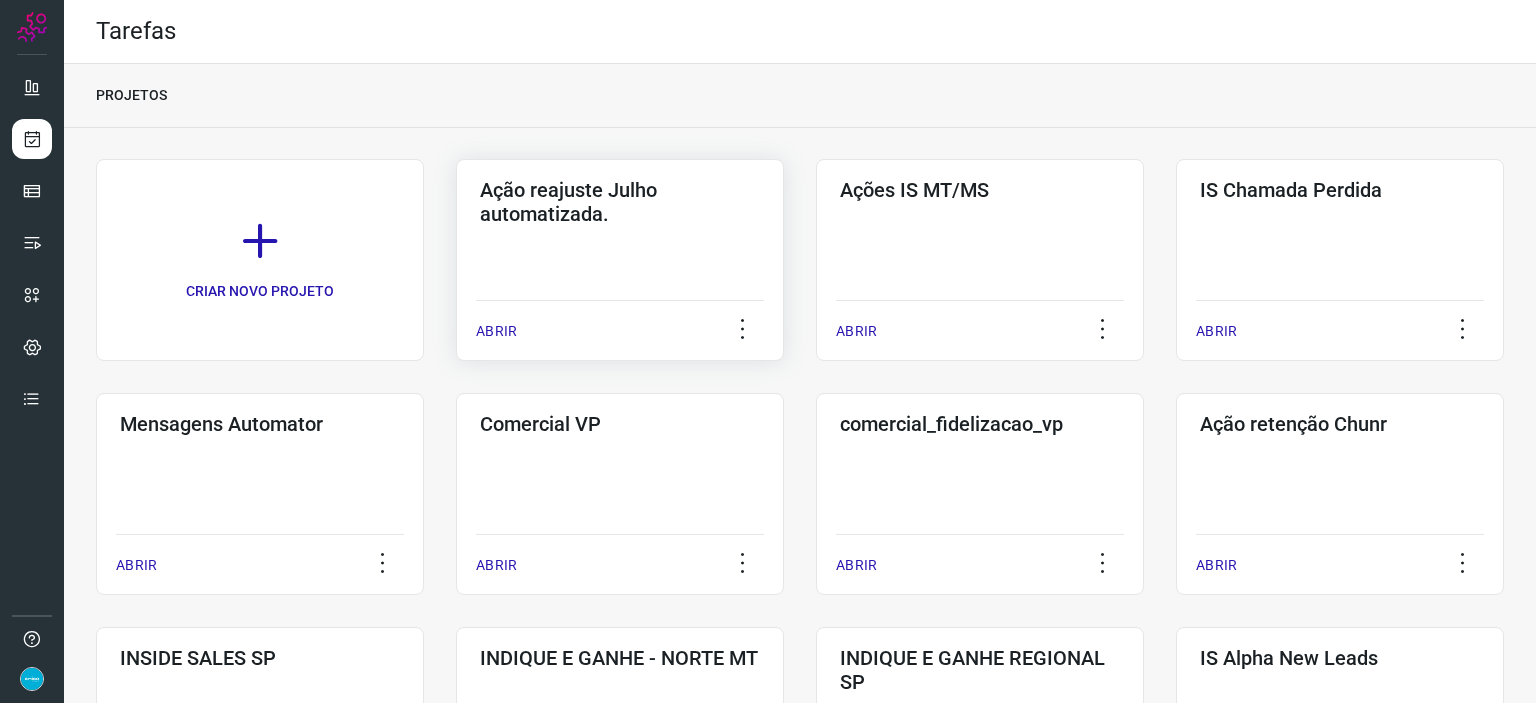 click on "ABRIR" at bounding box center (496, 331) 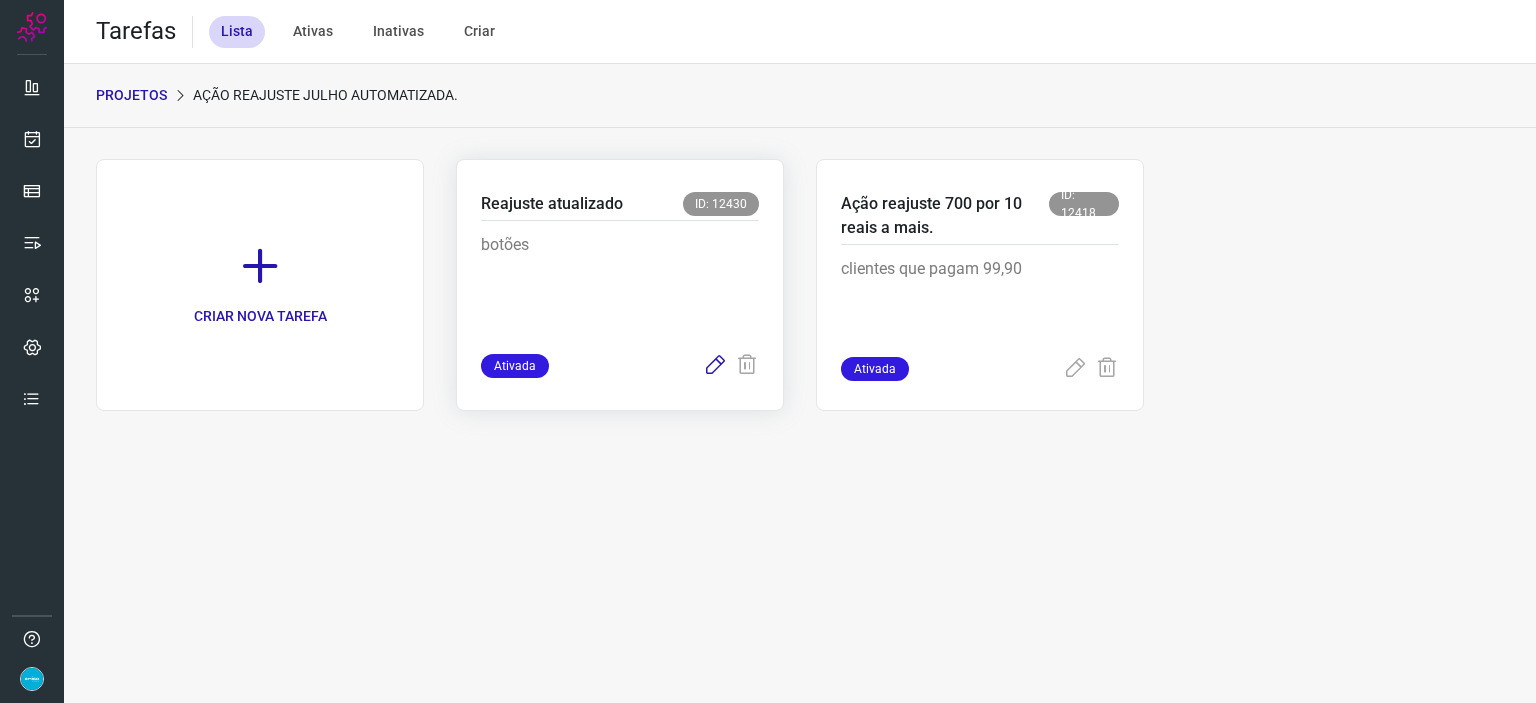 click at bounding box center (715, 366) 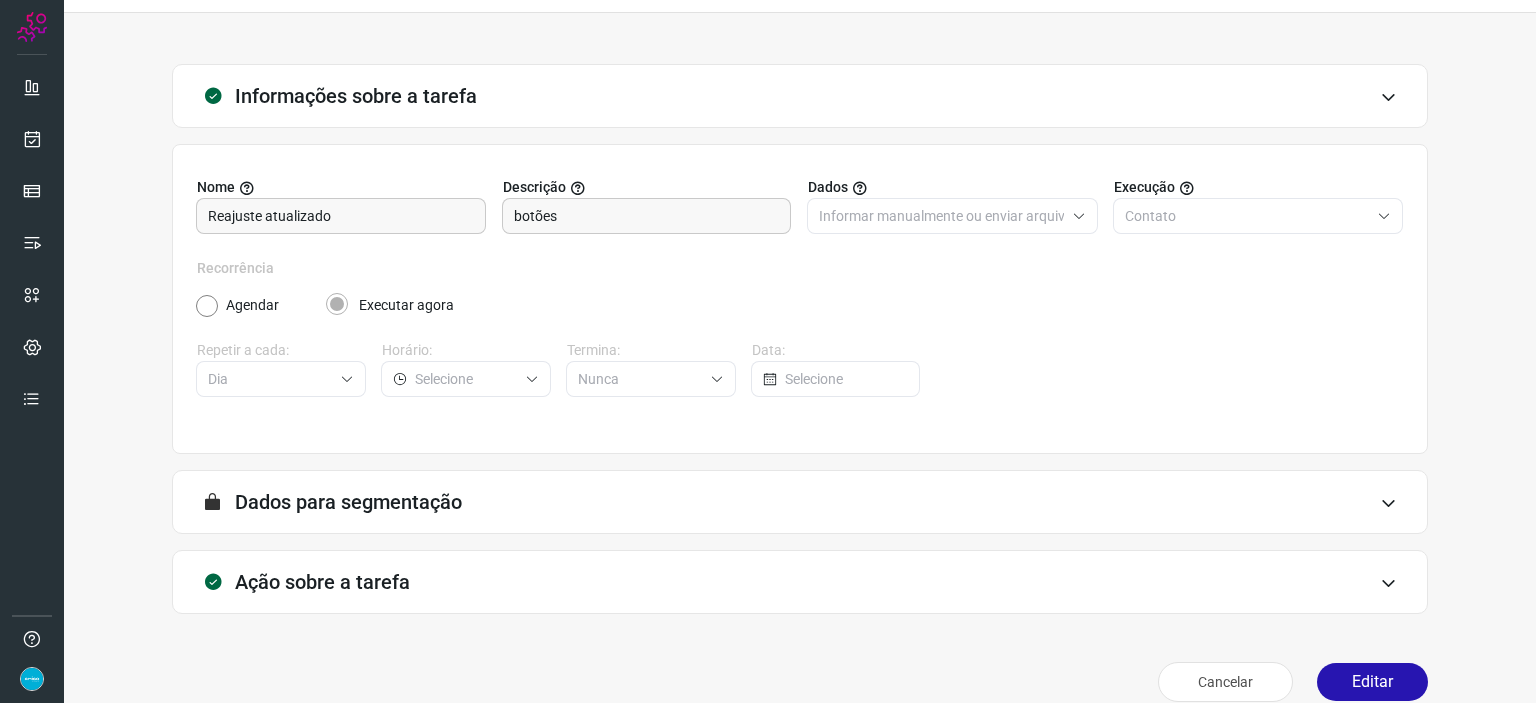 scroll, scrollTop: 77, scrollLeft: 0, axis: vertical 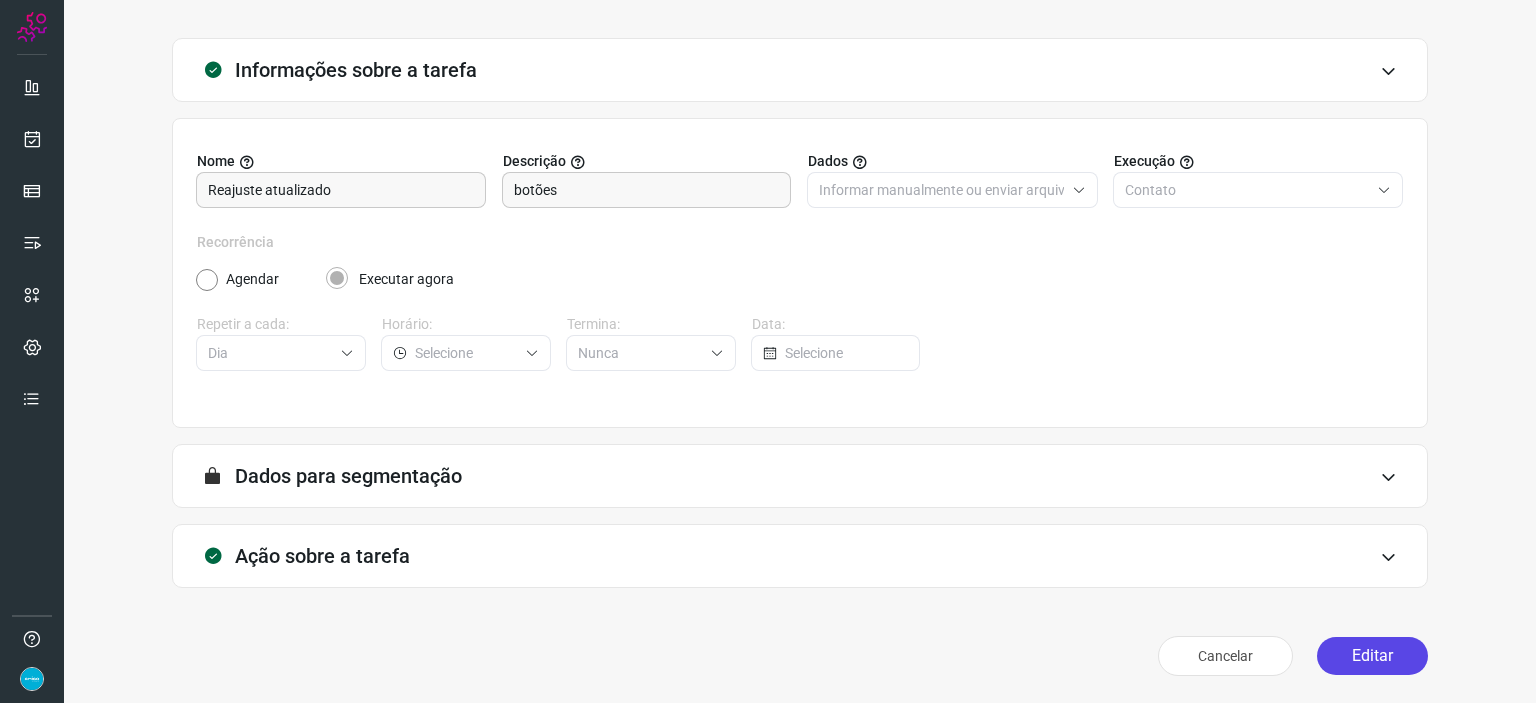 click on "Editar" at bounding box center (1372, 656) 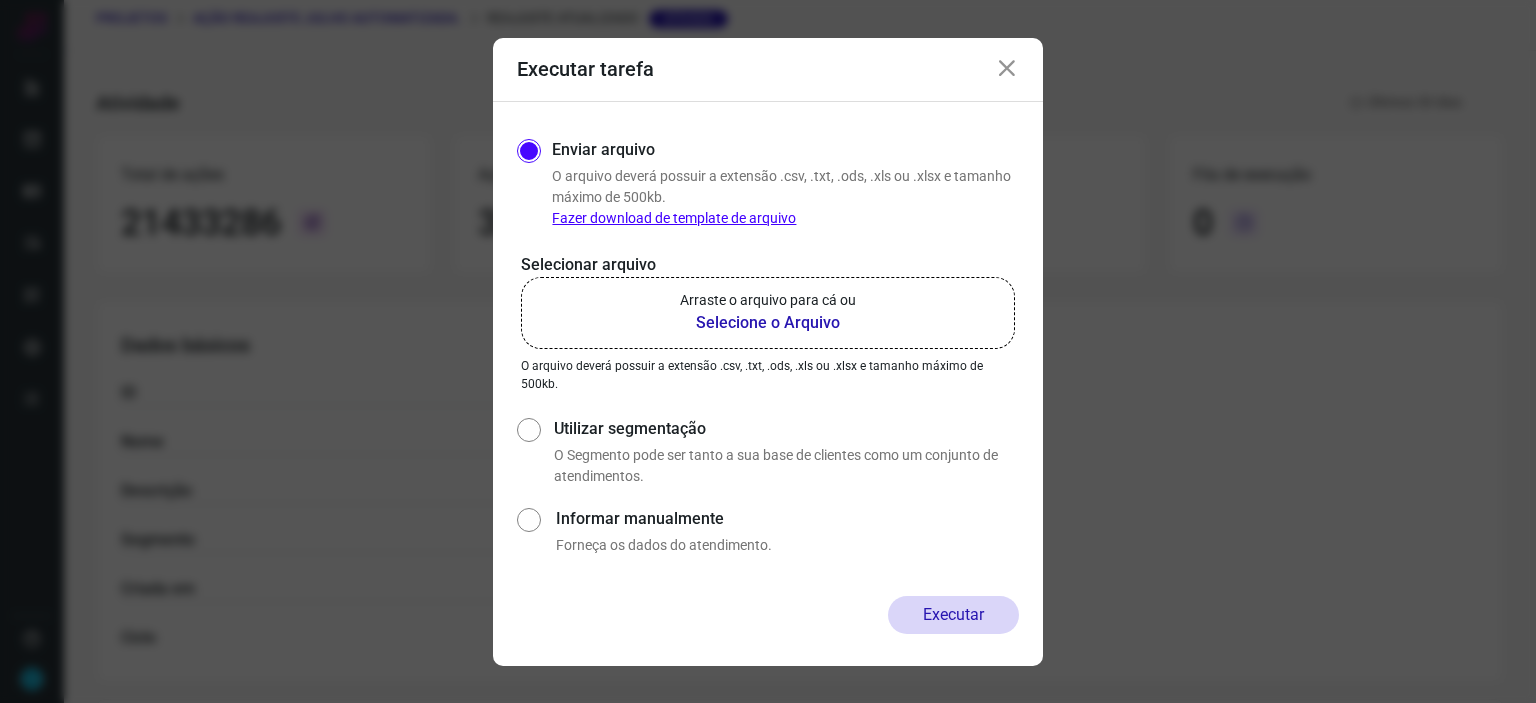 click on "Selecione o Arquivo" at bounding box center [768, 323] 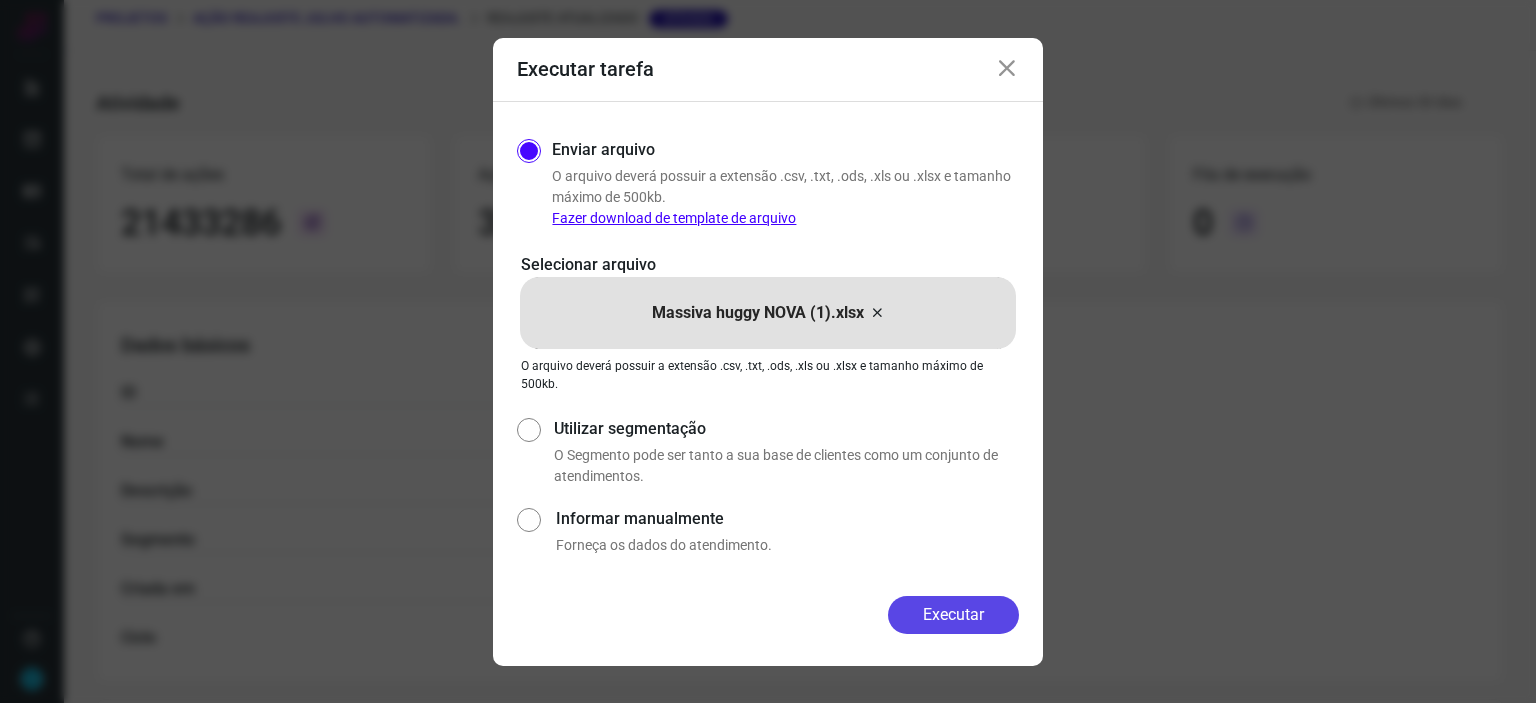 click on "Executar" at bounding box center [953, 615] 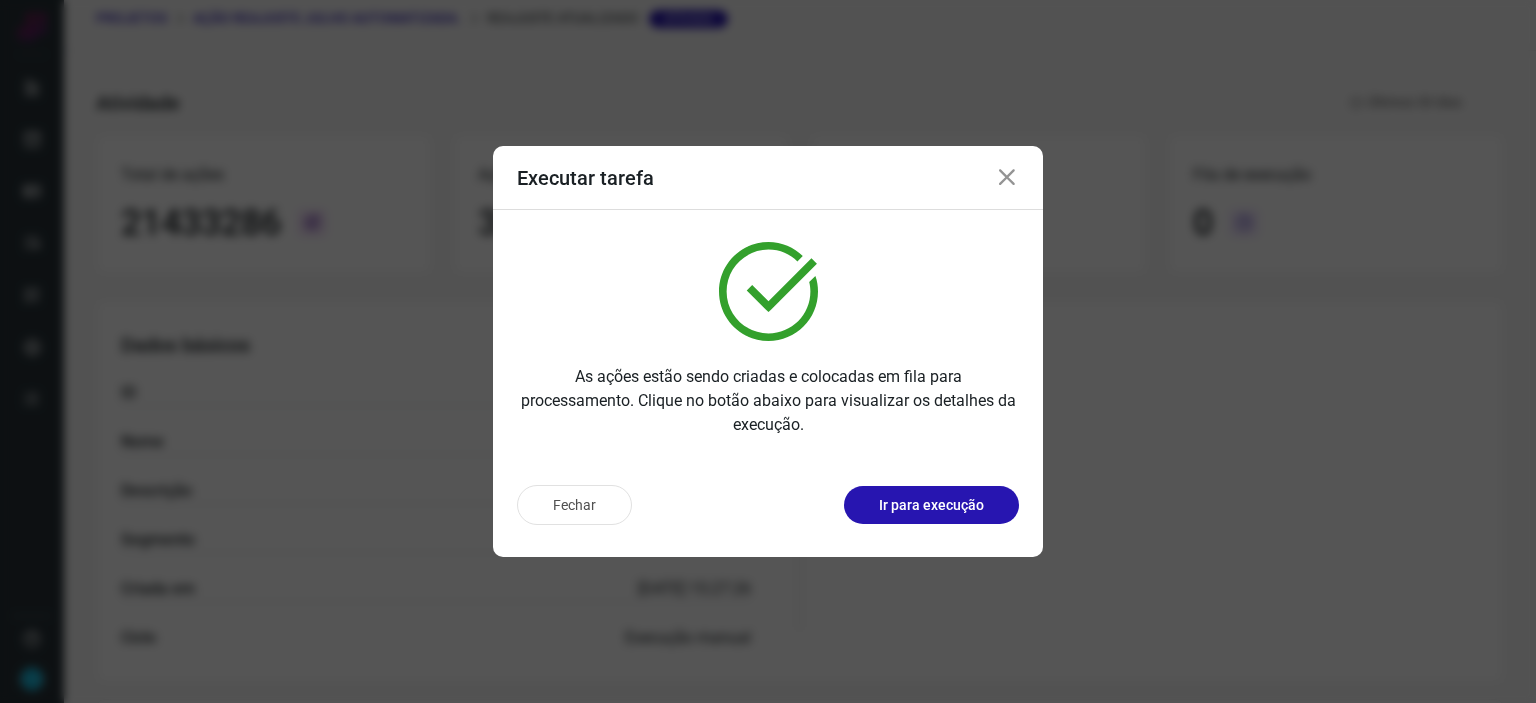 click at bounding box center (1007, 178) 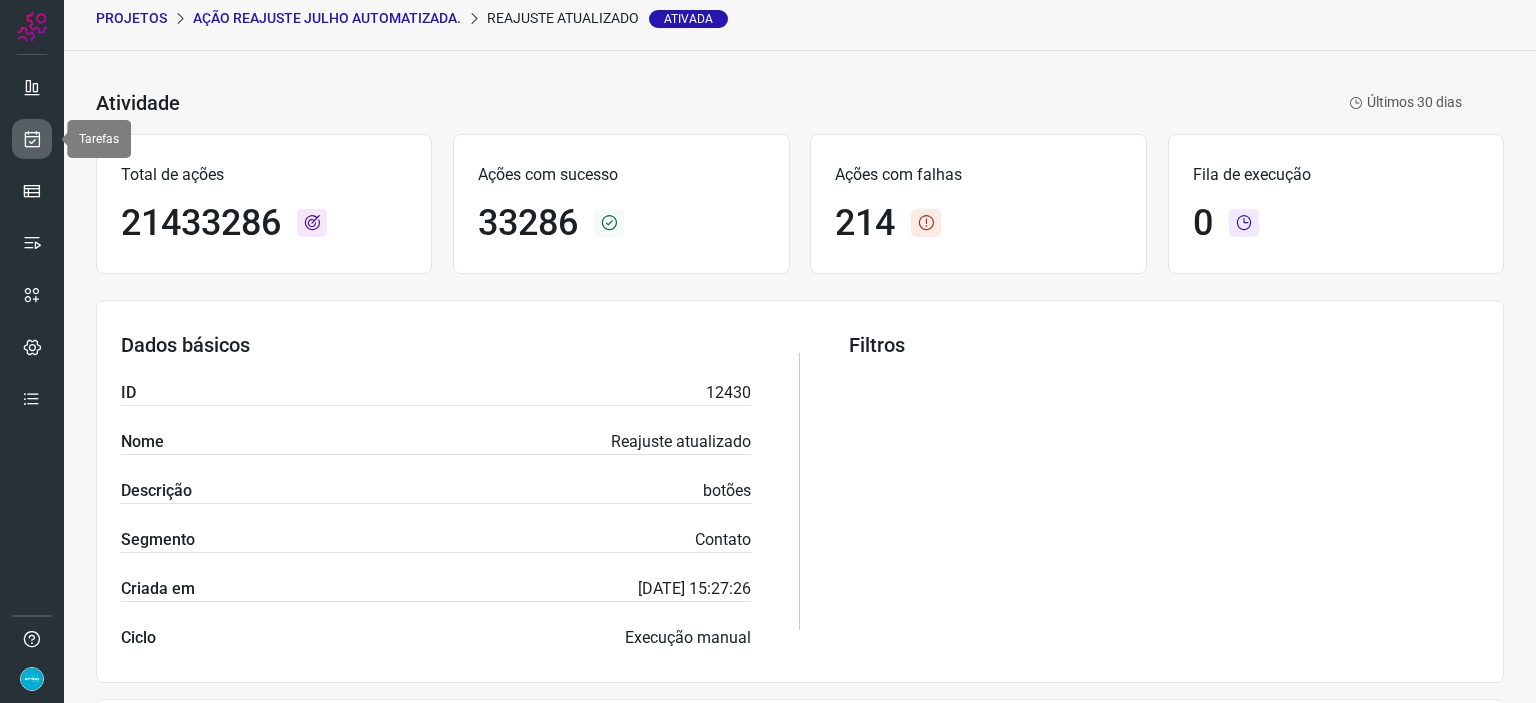 click at bounding box center (32, 139) 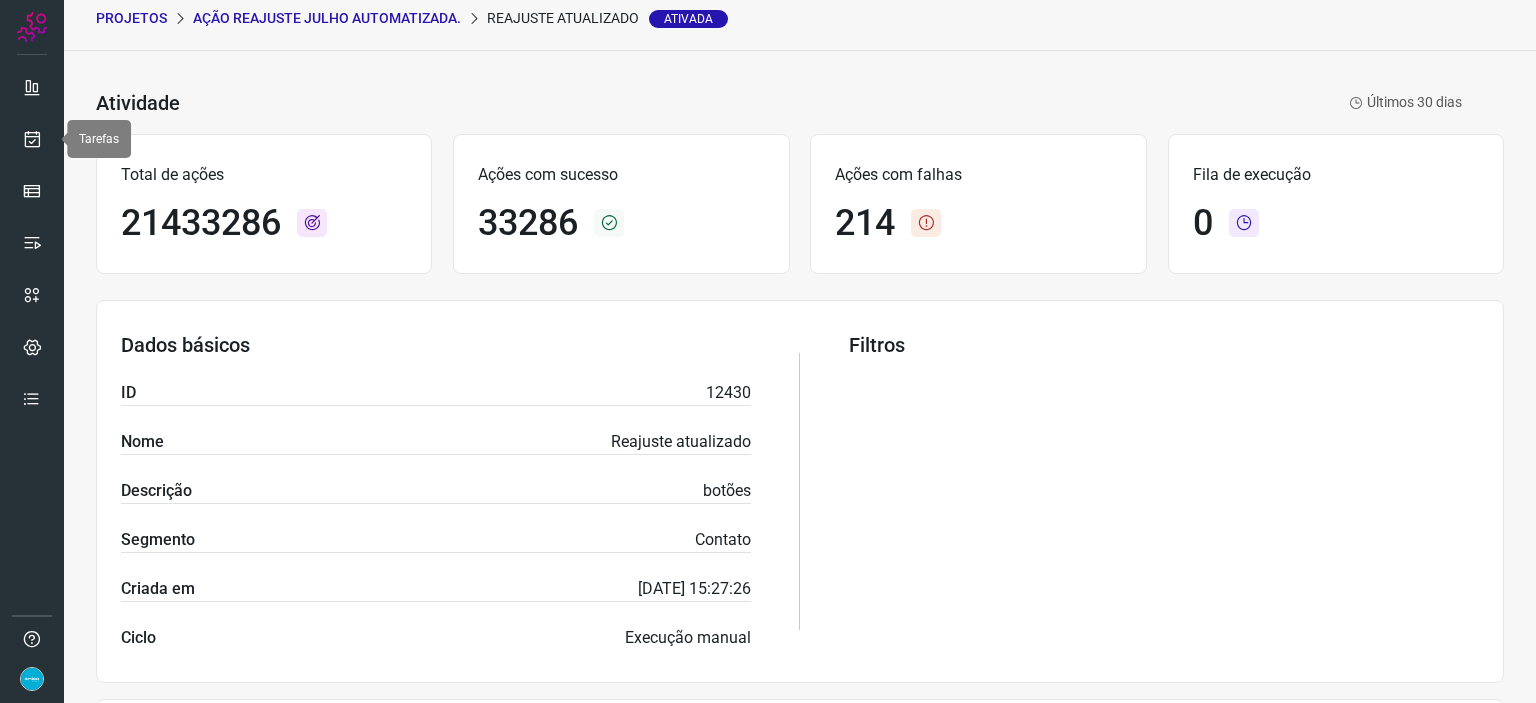 scroll, scrollTop: 0, scrollLeft: 0, axis: both 